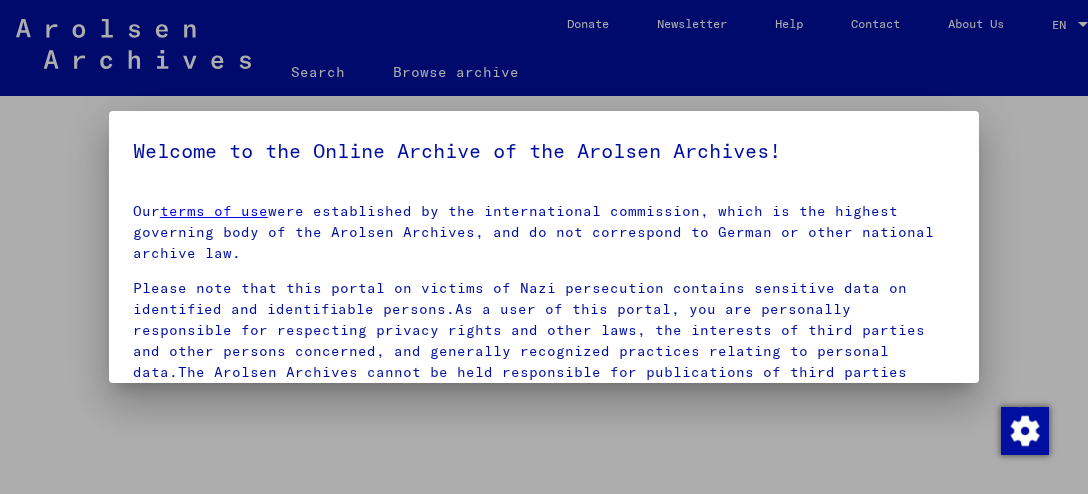 scroll, scrollTop: 0, scrollLeft: 0, axis: both 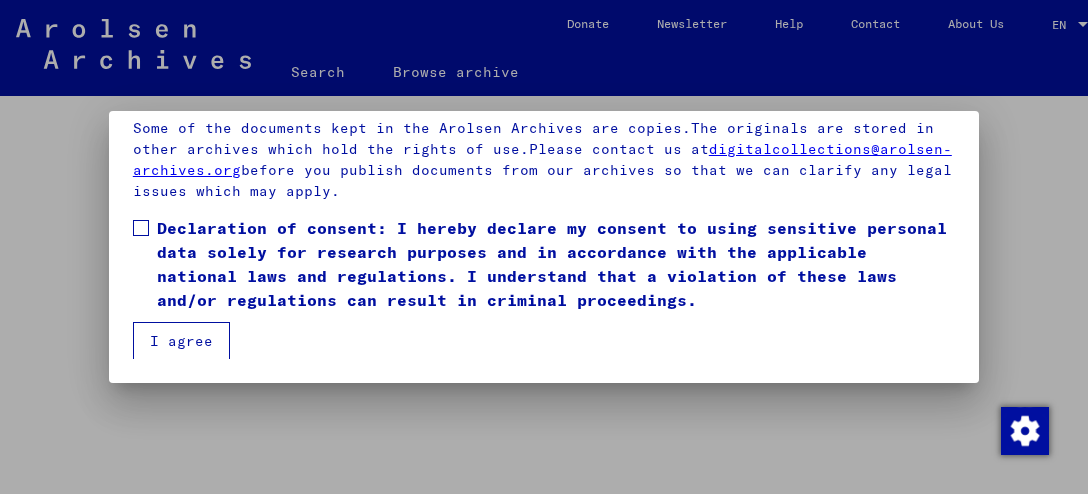 click at bounding box center (141, 228) 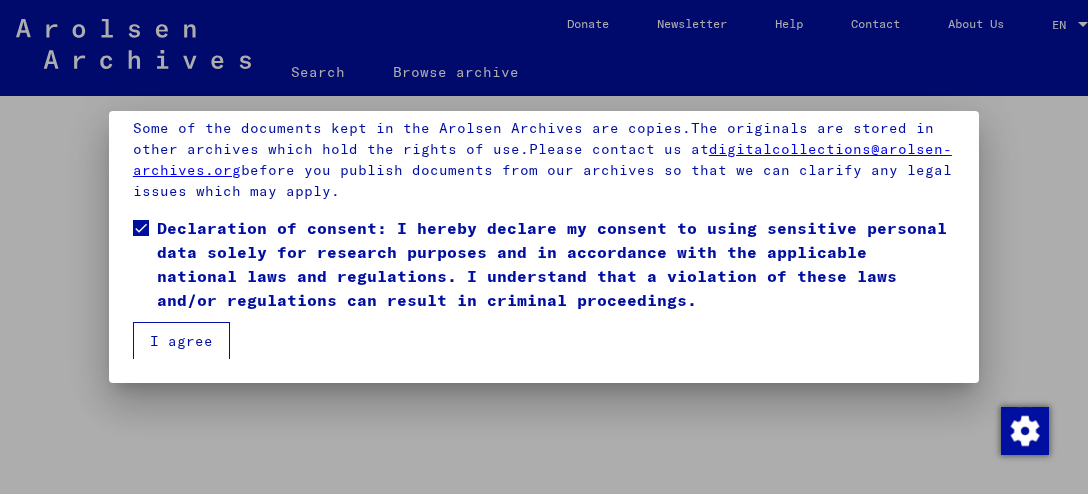 click on "I agree" at bounding box center [181, 341] 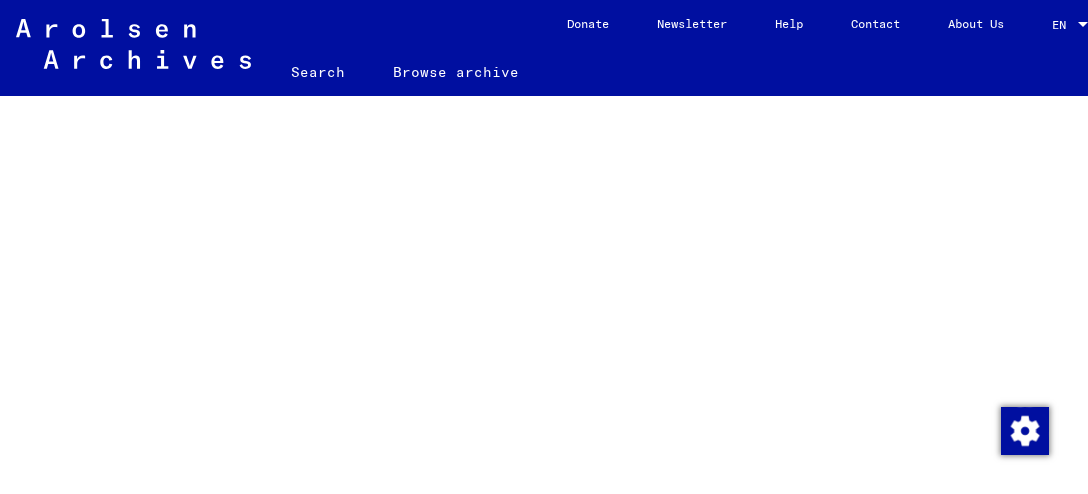 click on "Search" 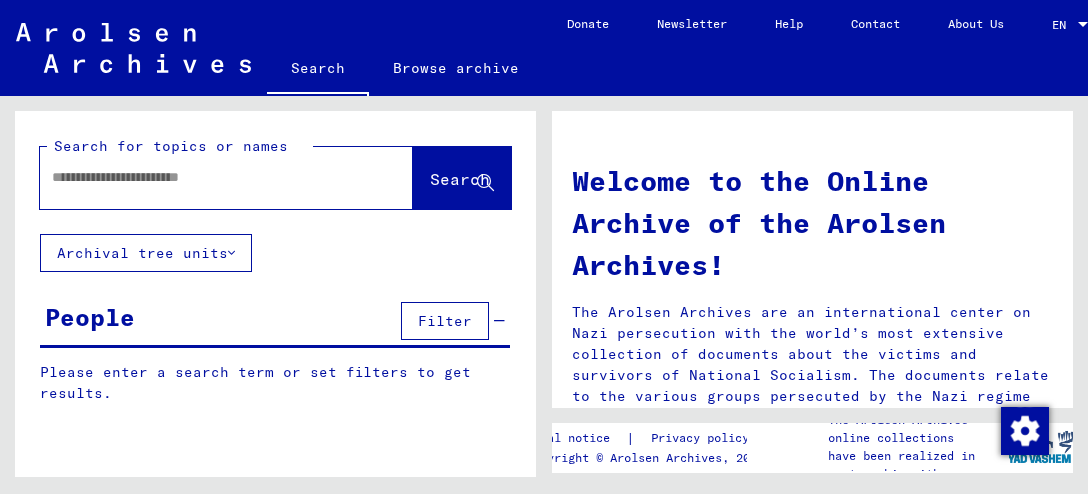 click 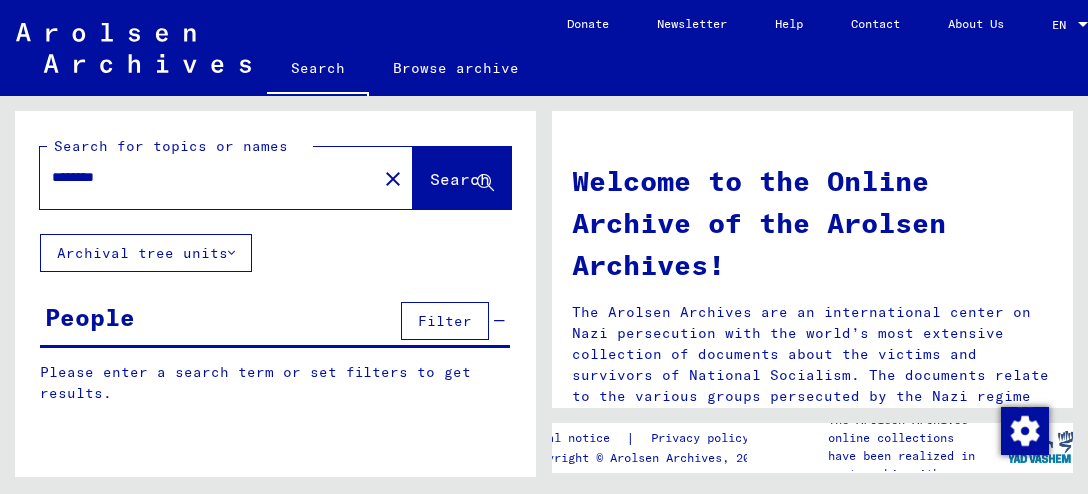 type on "********" 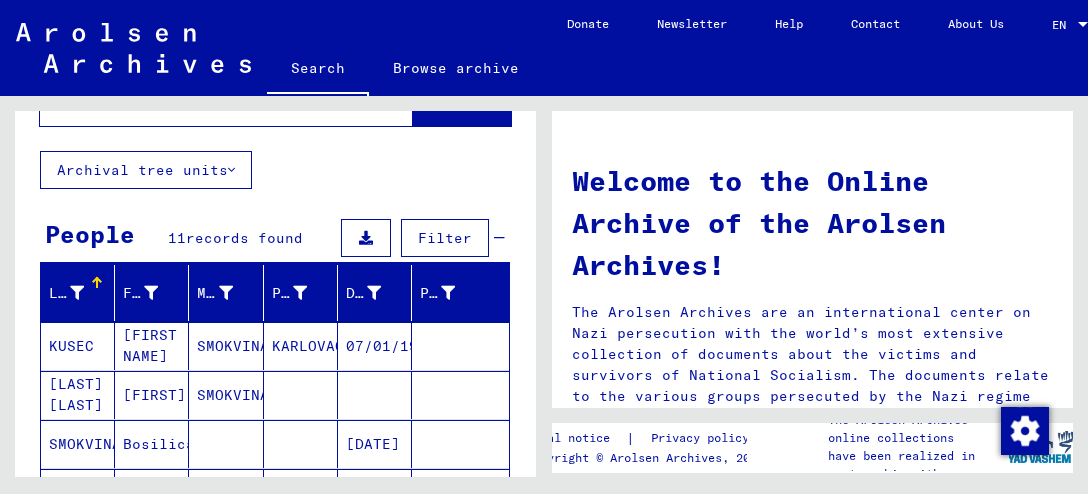 scroll, scrollTop: 200, scrollLeft: 0, axis: vertical 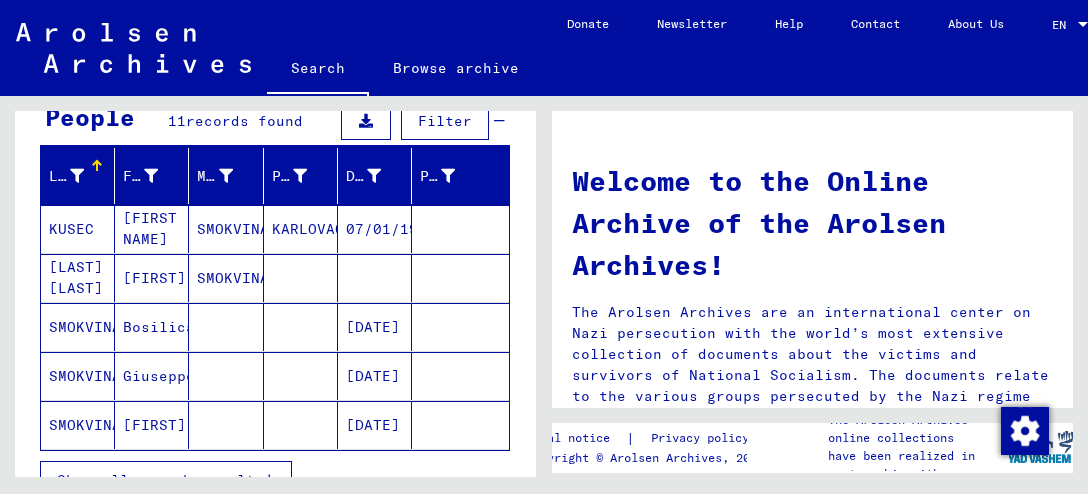 click on "Show all search results" at bounding box center [160, 480] 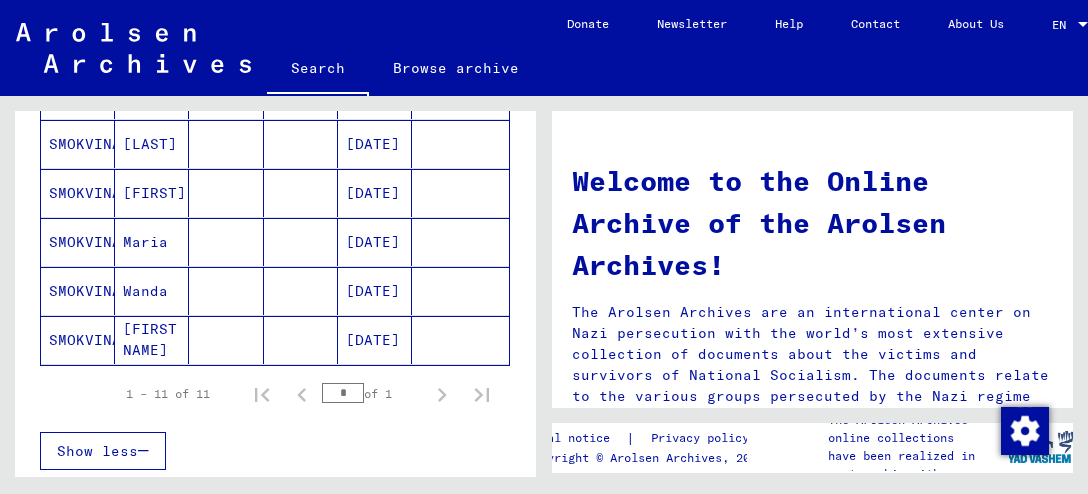 scroll, scrollTop: 600, scrollLeft: 0, axis: vertical 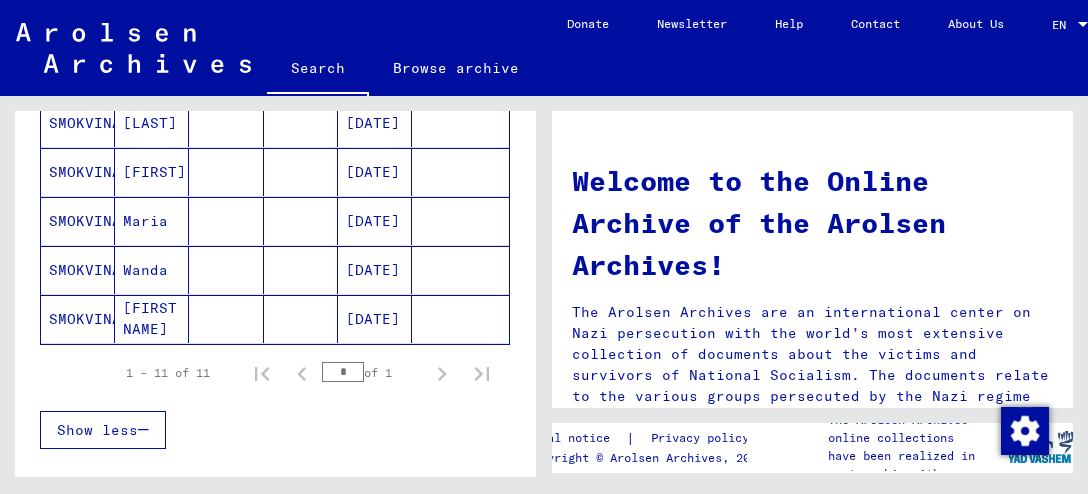 click on "Wanda" at bounding box center (152, 319) 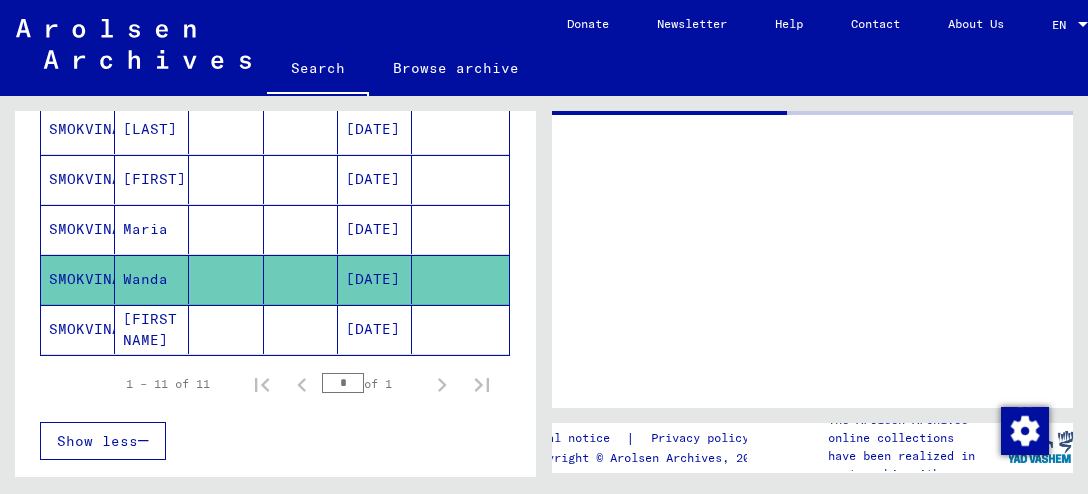 scroll, scrollTop: 605, scrollLeft: 0, axis: vertical 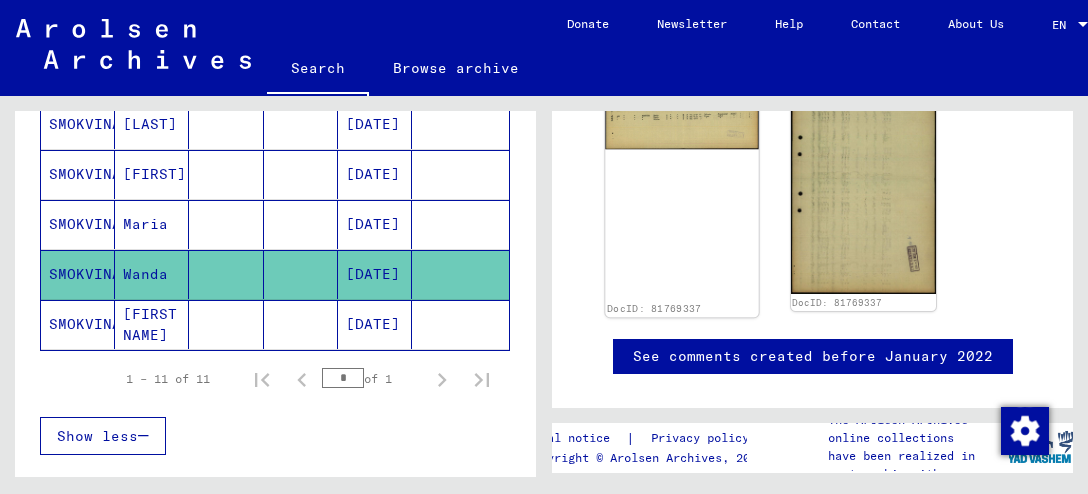 click 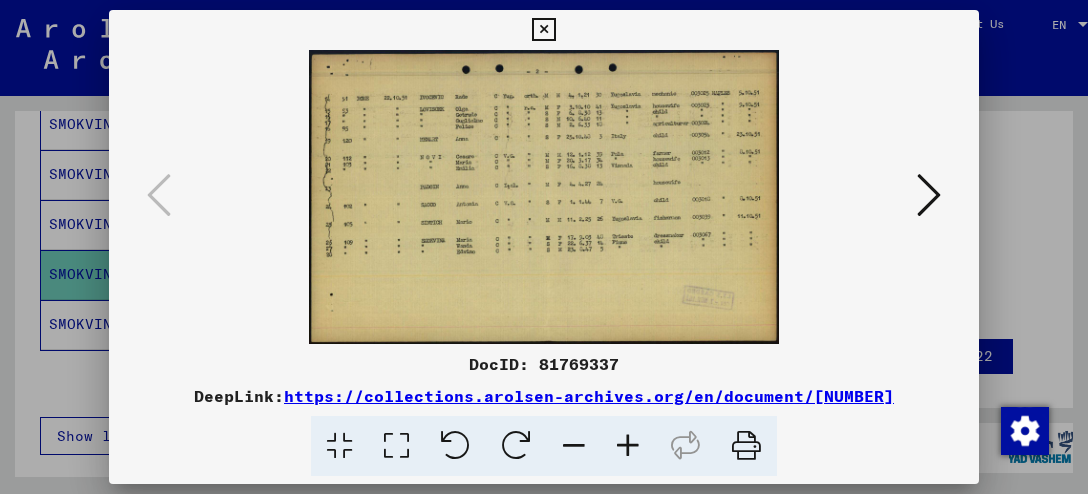 scroll, scrollTop: 866, scrollLeft: 0, axis: vertical 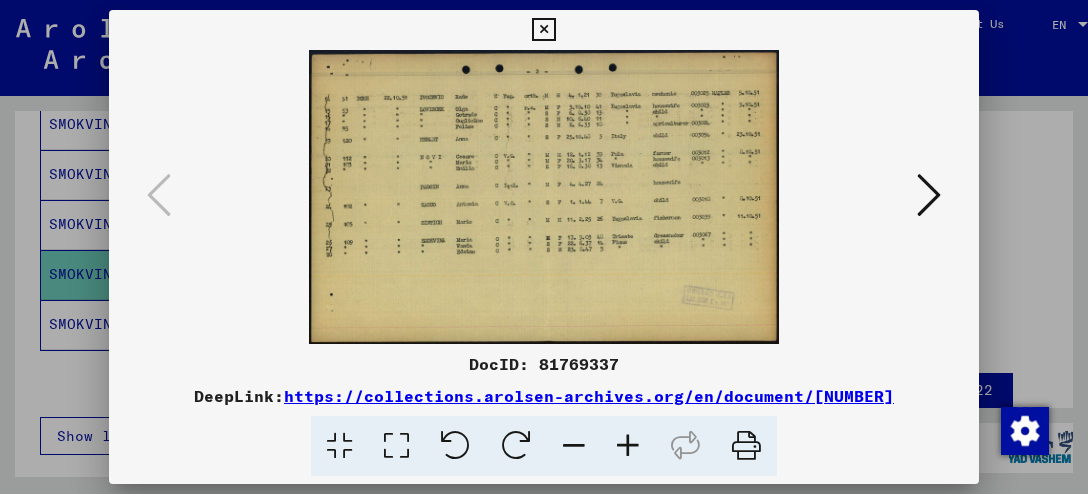 click at bounding box center (628, 446) 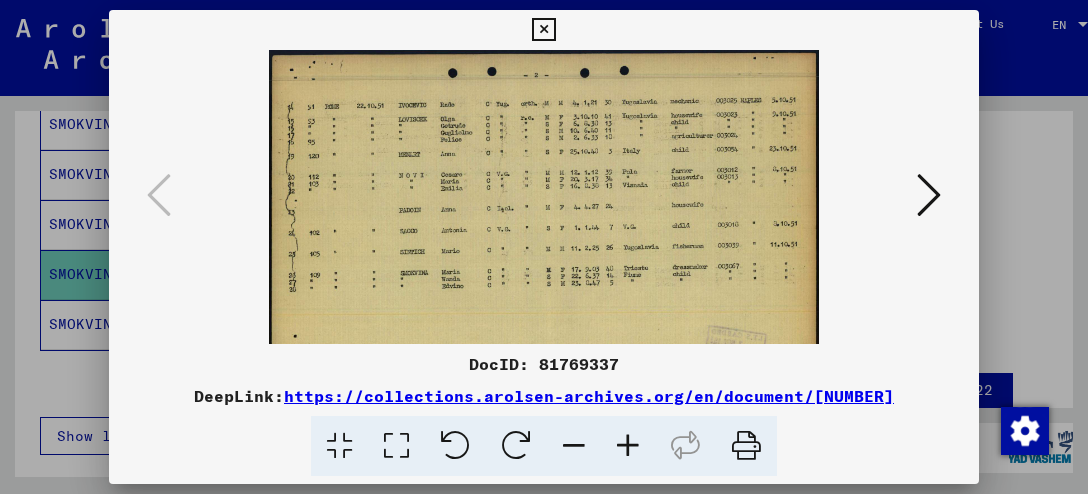 click at bounding box center (628, 446) 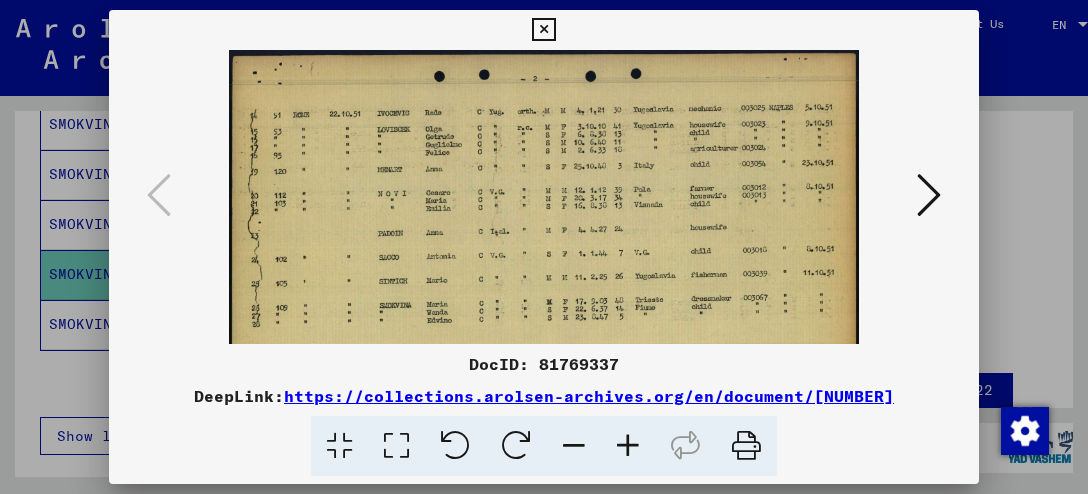 click at bounding box center (628, 446) 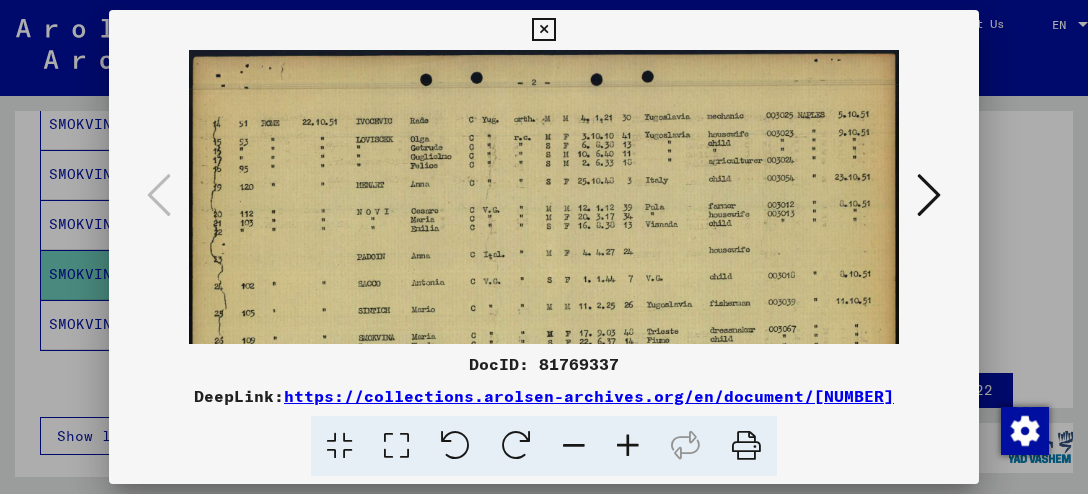 click at bounding box center (628, 446) 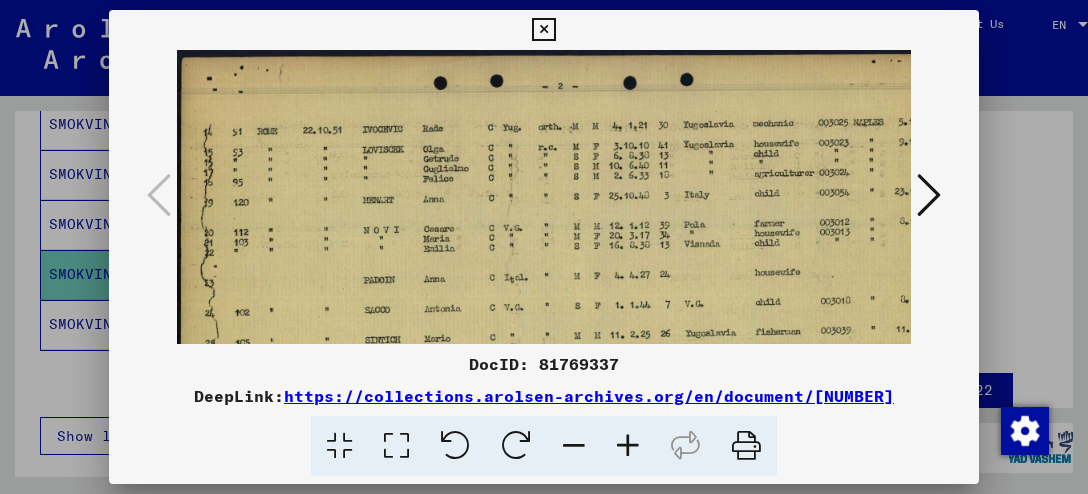 click at bounding box center [571, 297] 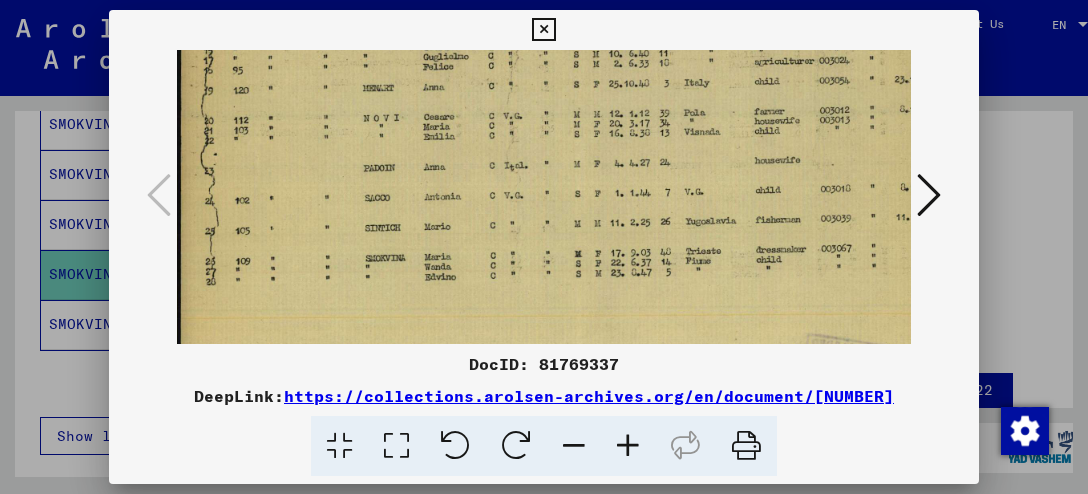 scroll, scrollTop: 115, scrollLeft: 0, axis: vertical 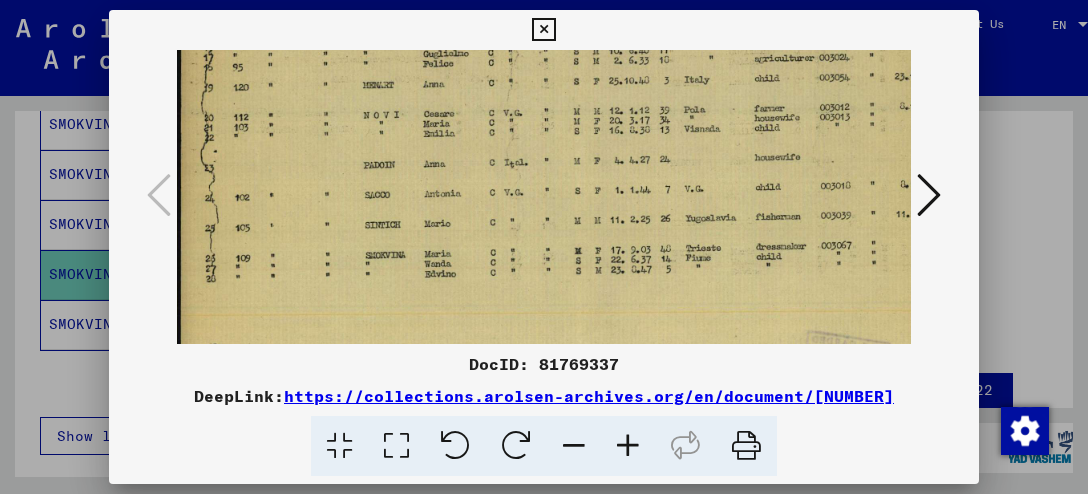 drag, startPoint x: 863, startPoint y: 283, endPoint x: 872, endPoint y: 170, distance: 113.35784 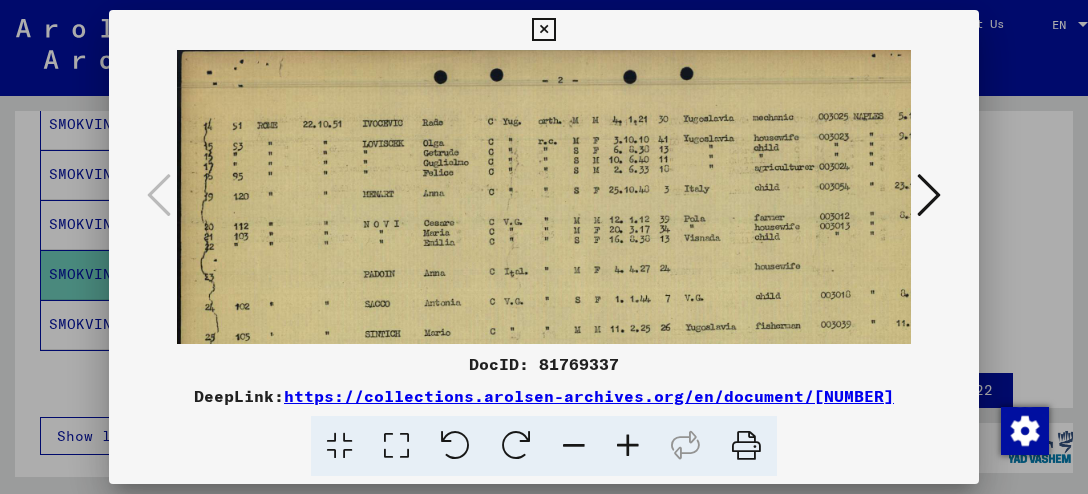 scroll, scrollTop: 0, scrollLeft: 0, axis: both 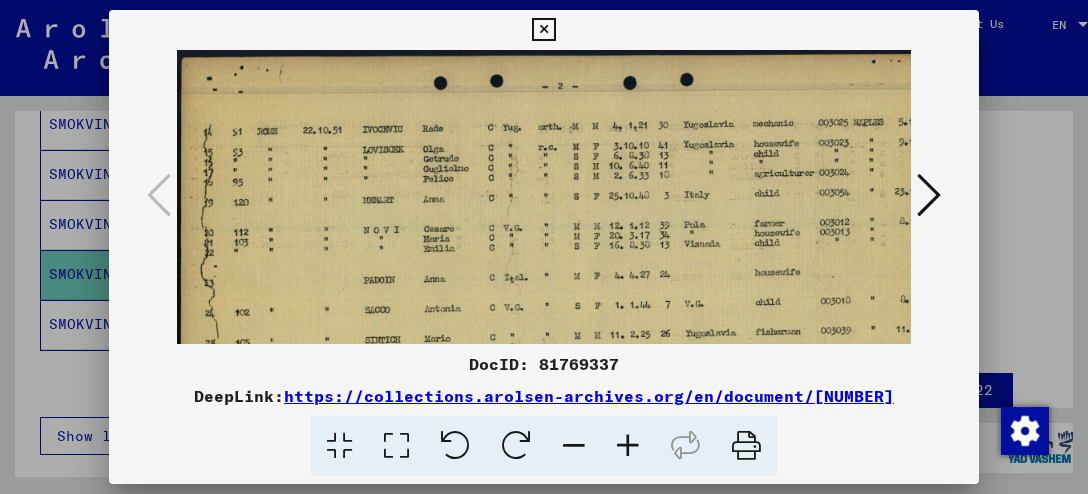 drag, startPoint x: 719, startPoint y: 135, endPoint x: 733, endPoint y: 308, distance: 173.56555 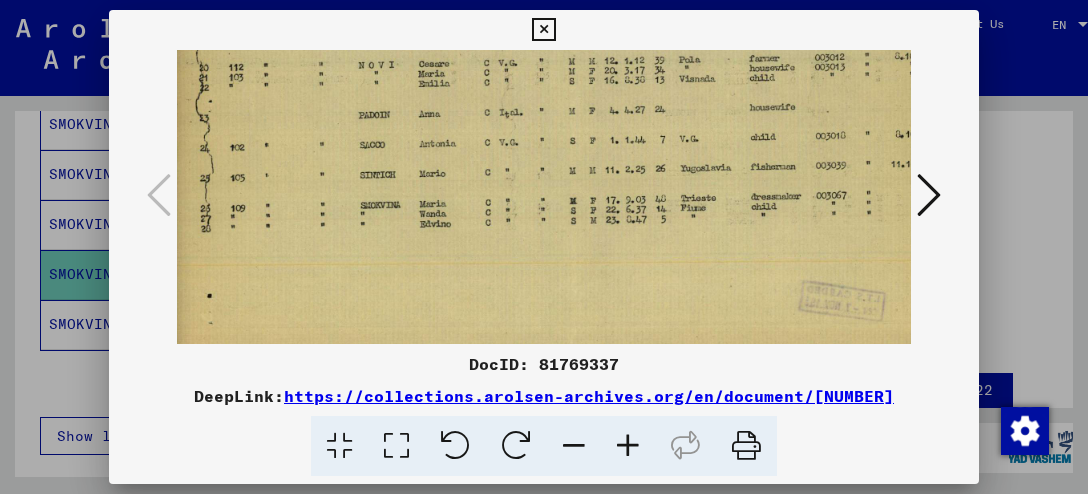 scroll, scrollTop: 166, scrollLeft: 6, axis: both 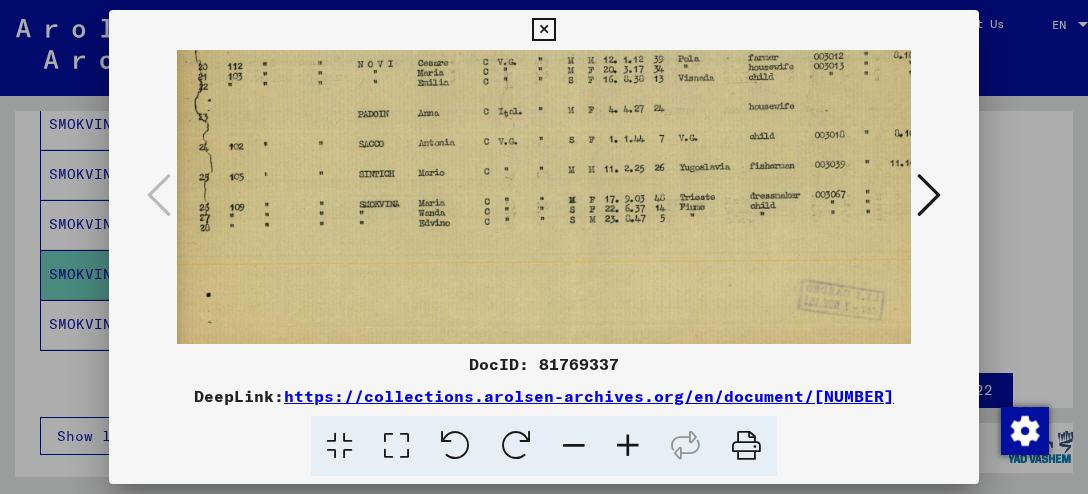 drag, startPoint x: 710, startPoint y: 257, endPoint x: 703, endPoint y: 91, distance: 166.14752 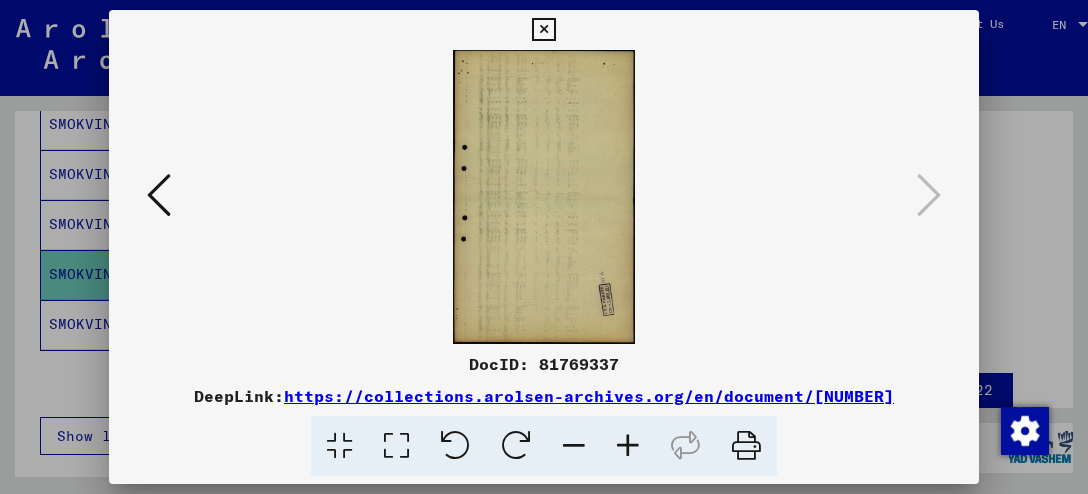 scroll, scrollTop: 0, scrollLeft: 0, axis: both 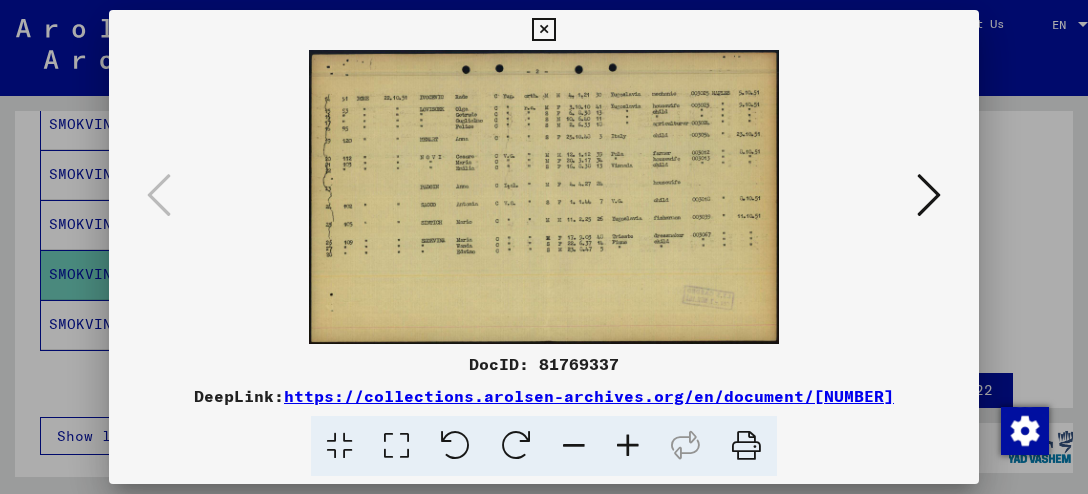 click at bounding box center (929, 195) 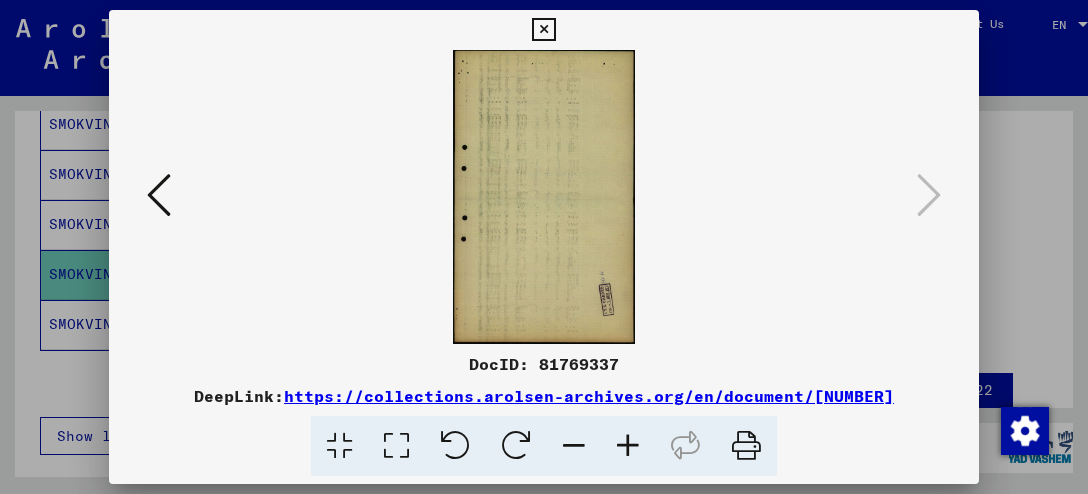 click at bounding box center (159, 195) 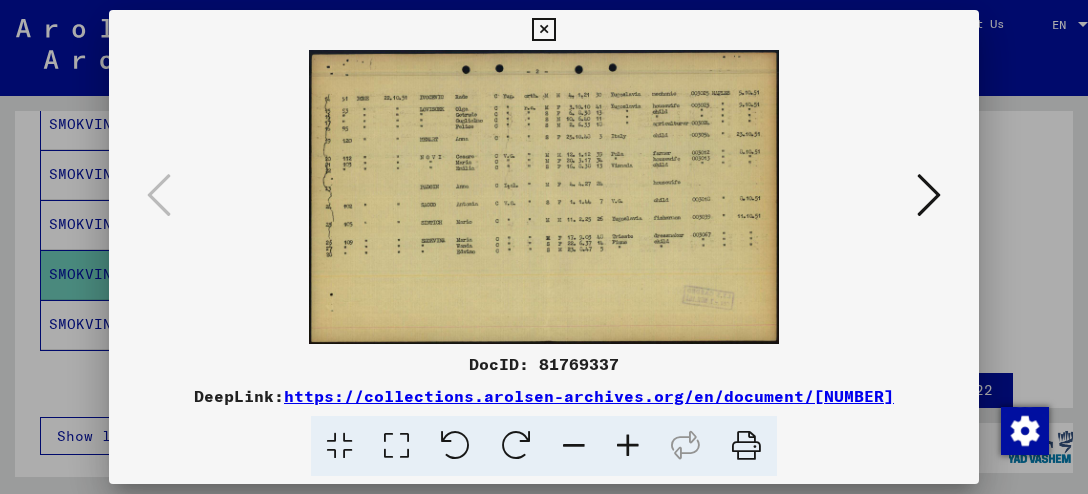 click at bounding box center (543, 30) 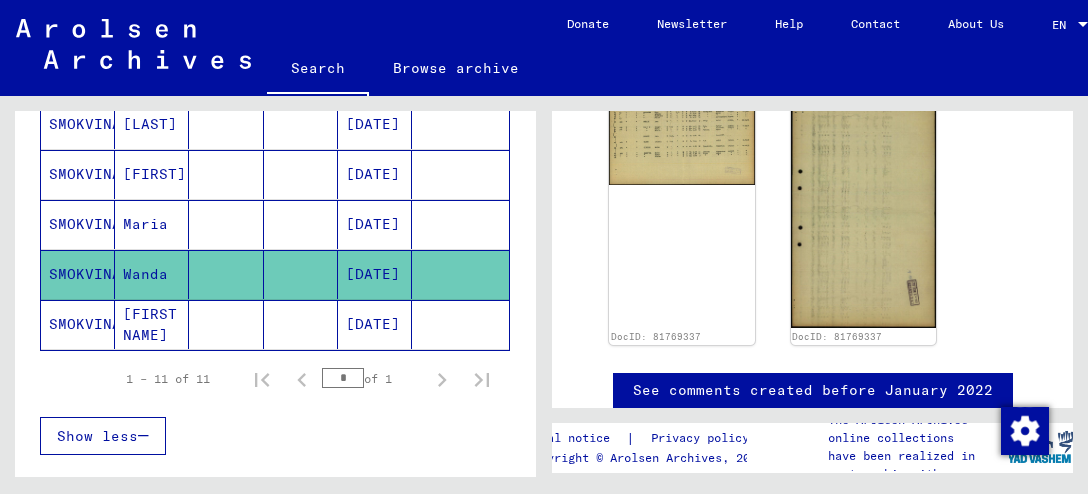 click on "[FIRST NAME]" 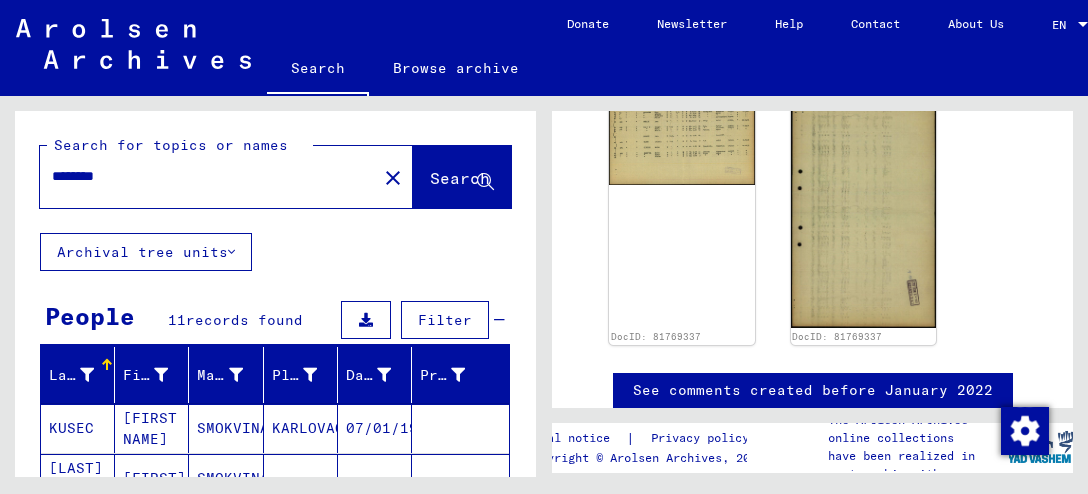 scroll, scrollTop: 0, scrollLeft: 0, axis: both 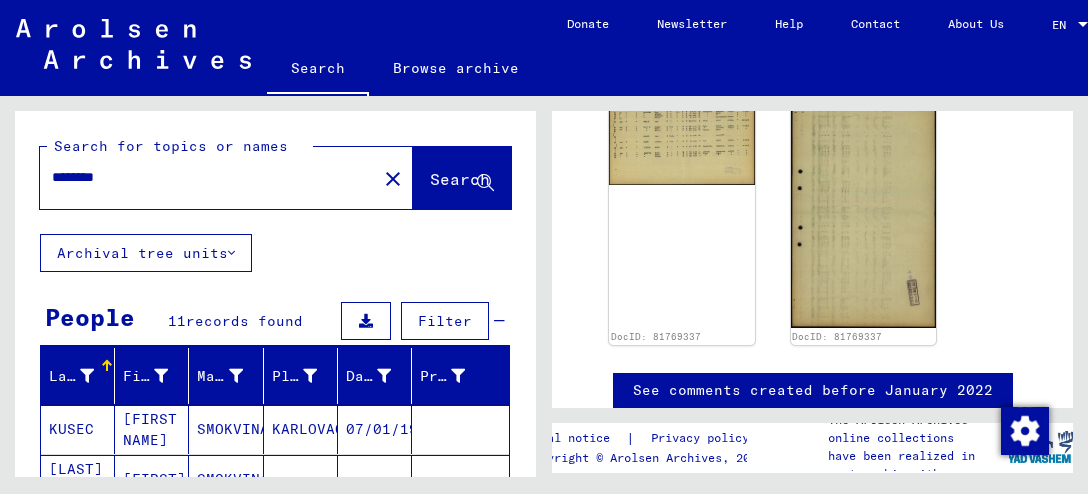 click at bounding box center [366, 321] 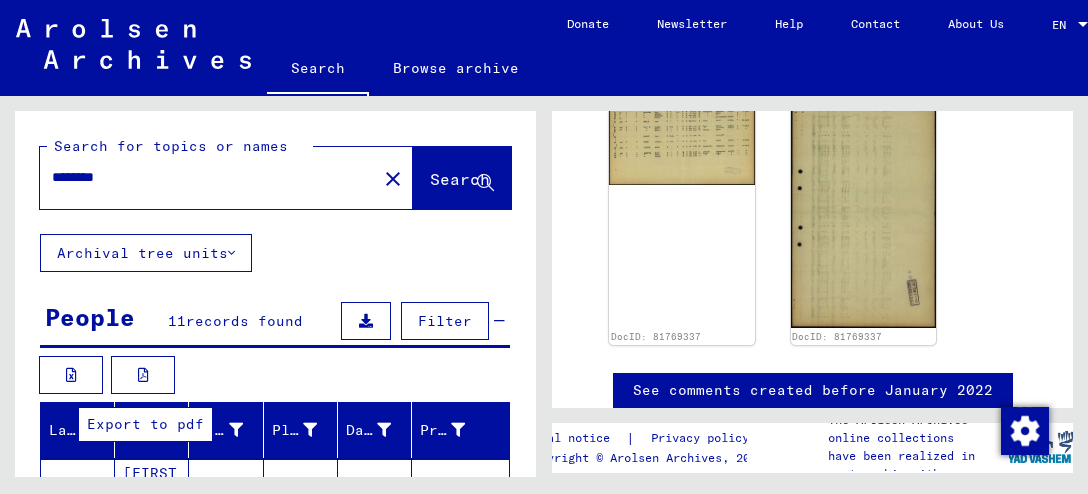 click at bounding box center [143, 375] 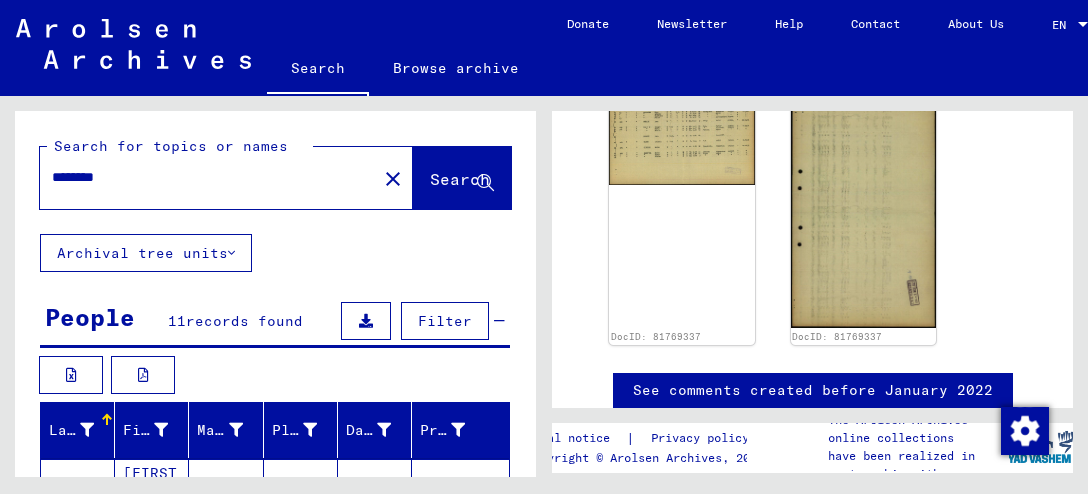 click at bounding box center (143, 375) 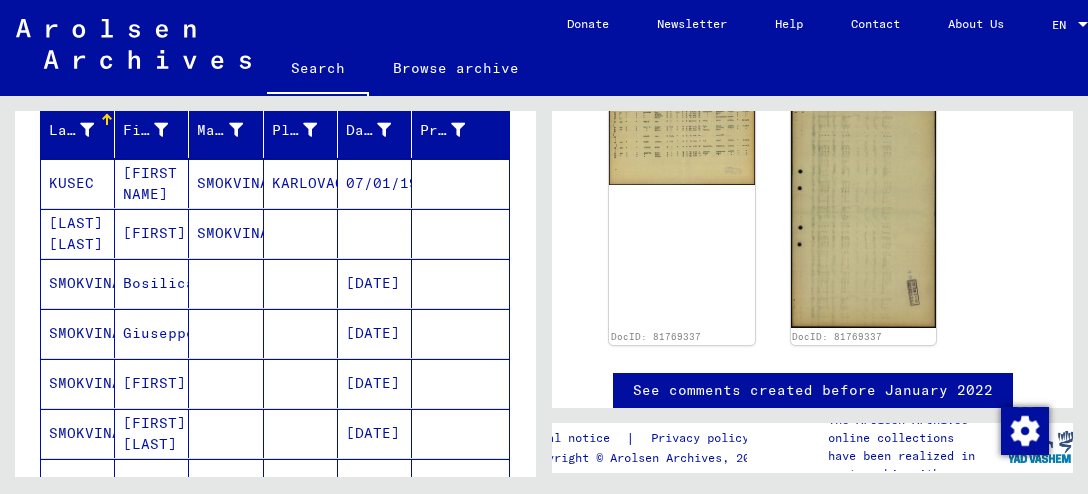 scroll, scrollTop: 200, scrollLeft: 0, axis: vertical 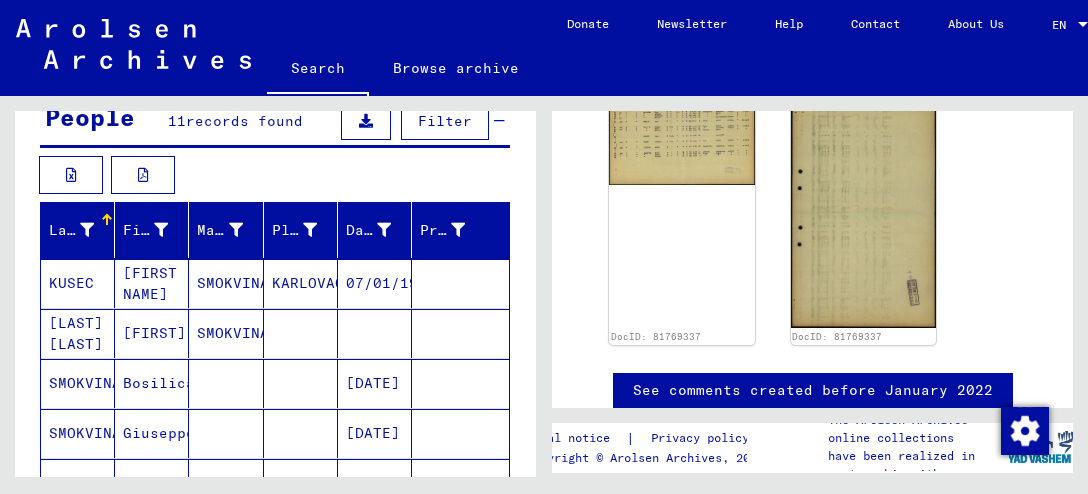 click 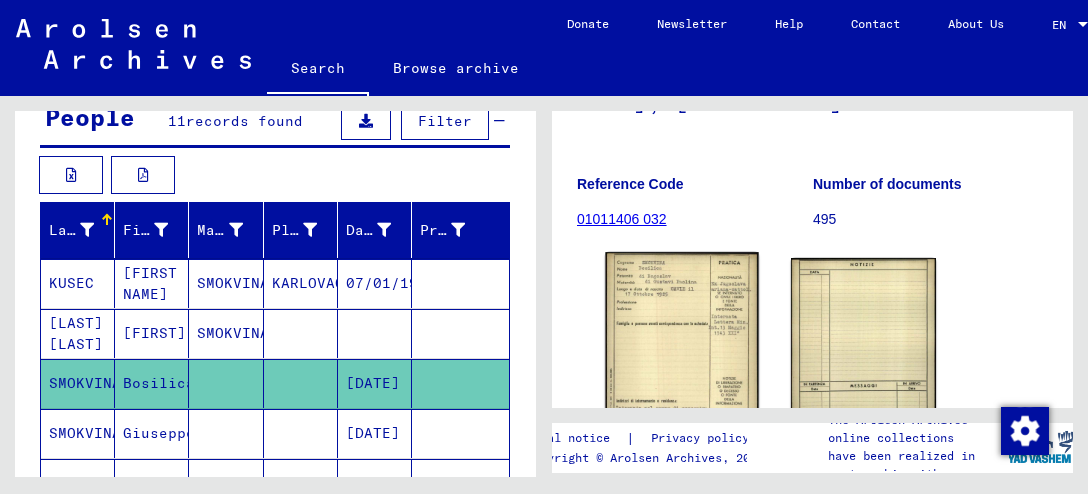 scroll, scrollTop: 300, scrollLeft: 0, axis: vertical 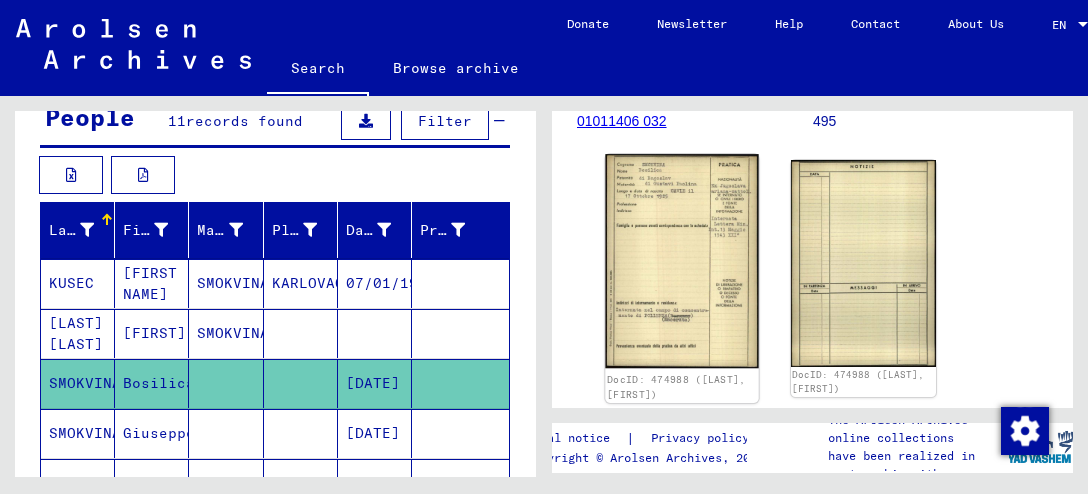 click 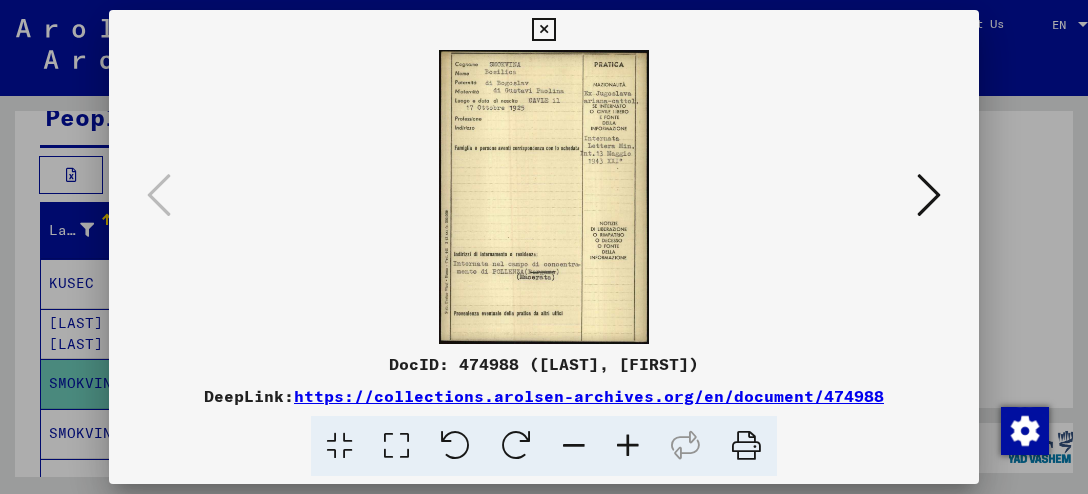 click at bounding box center (544, 197) 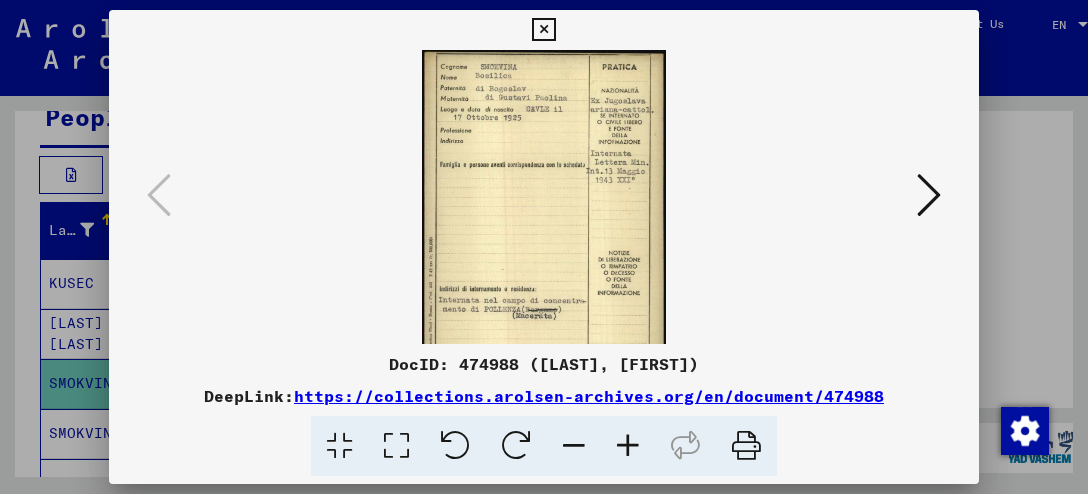 click at bounding box center [628, 446] 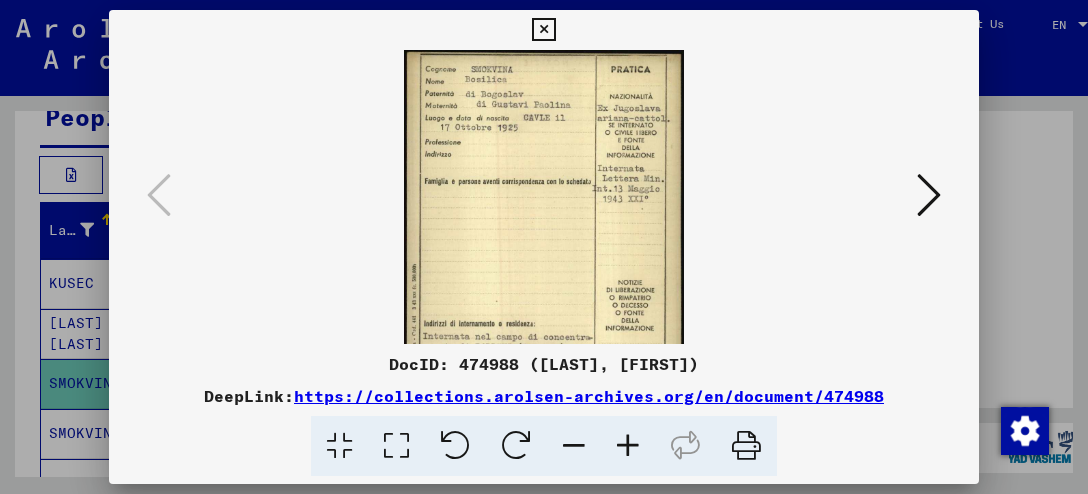 click at bounding box center [628, 446] 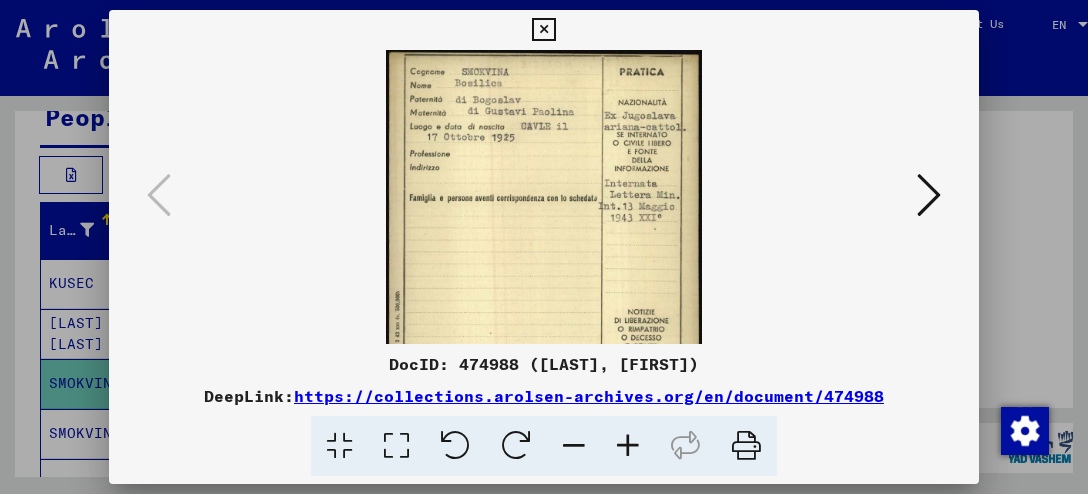 click at bounding box center (628, 446) 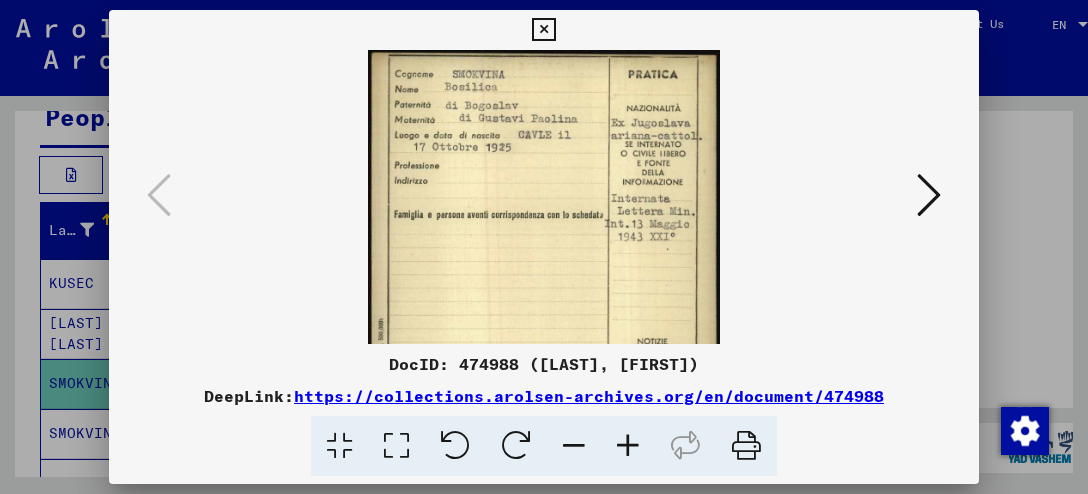 click at bounding box center (628, 446) 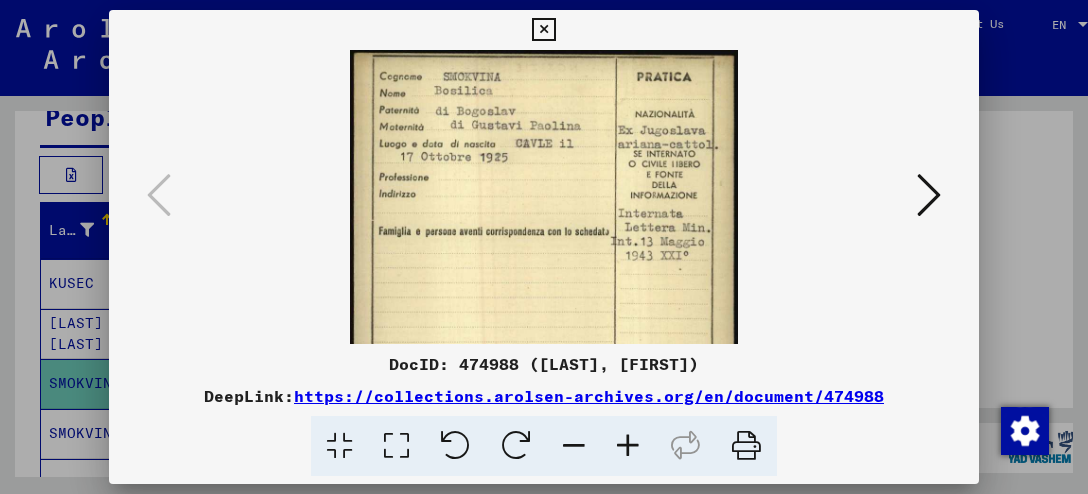 click at bounding box center (929, 195) 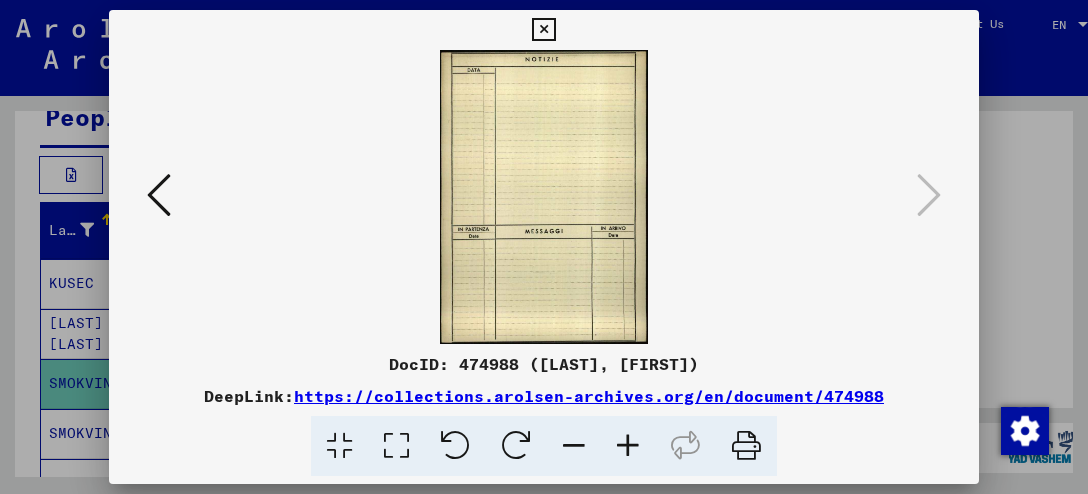 click at bounding box center (544, 247) 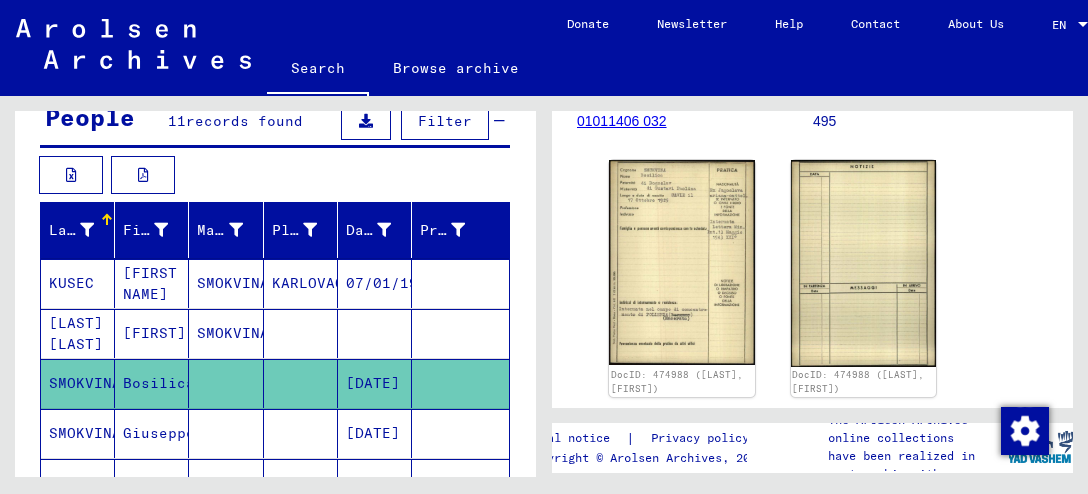 click 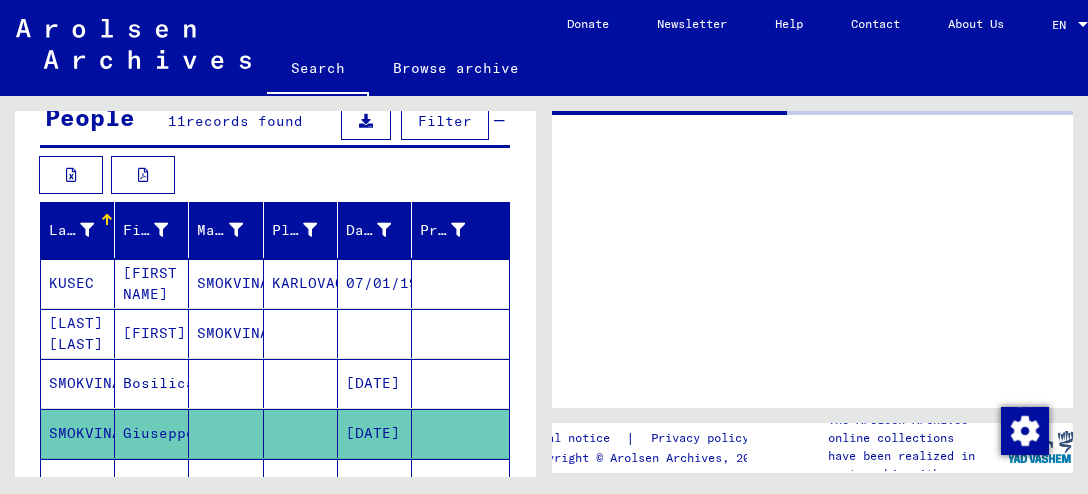 scroll, scrollTop: 0, scrollLeft: 0, axis: both 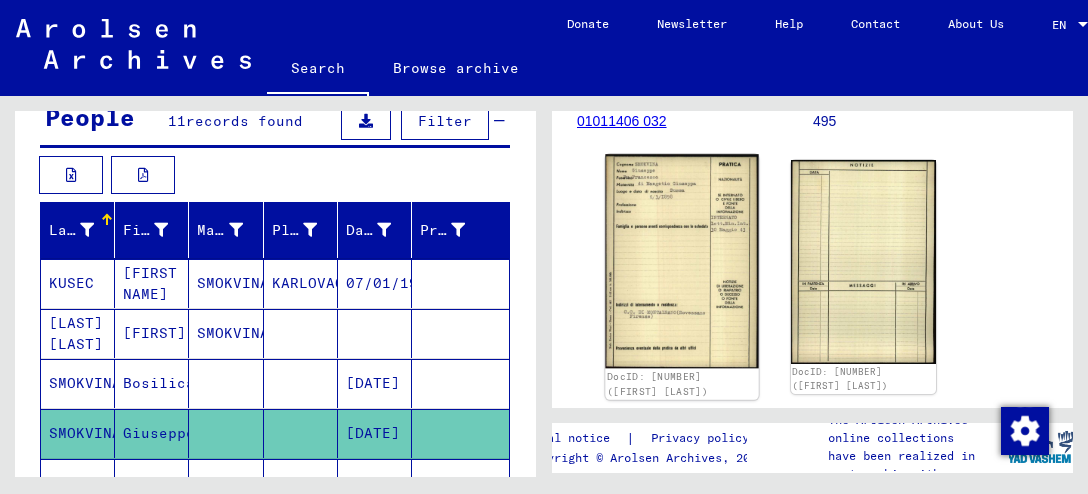 click 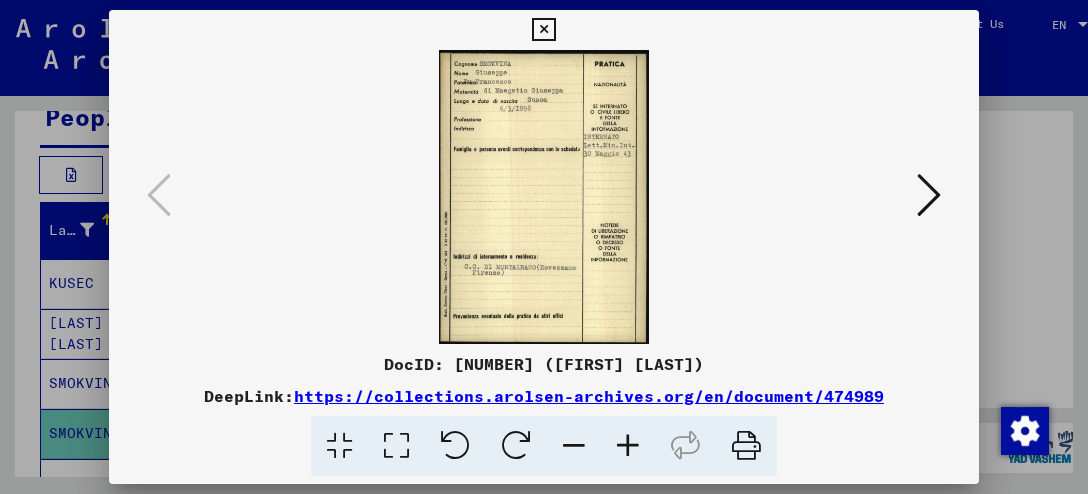 click at bounding box center [544, 197] 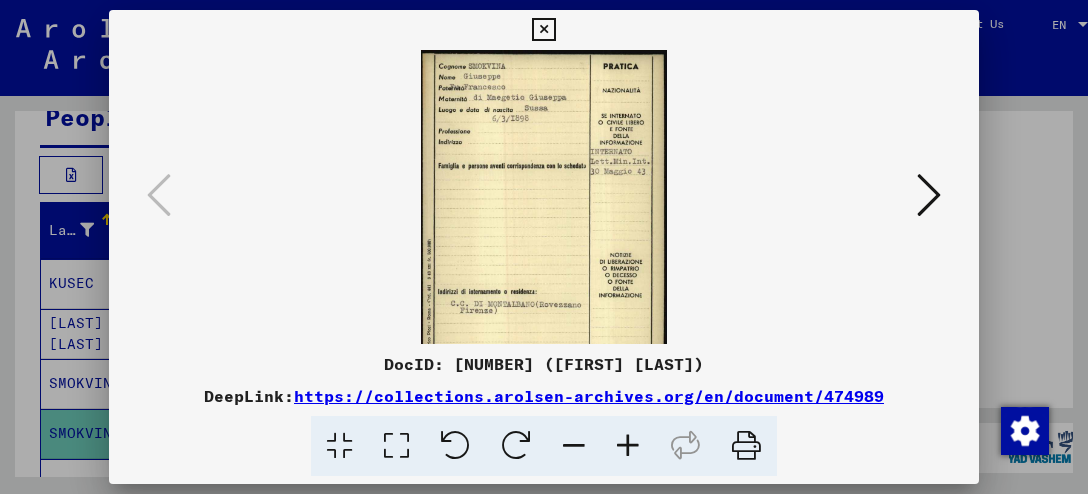 click at bounding box center (628, 446) 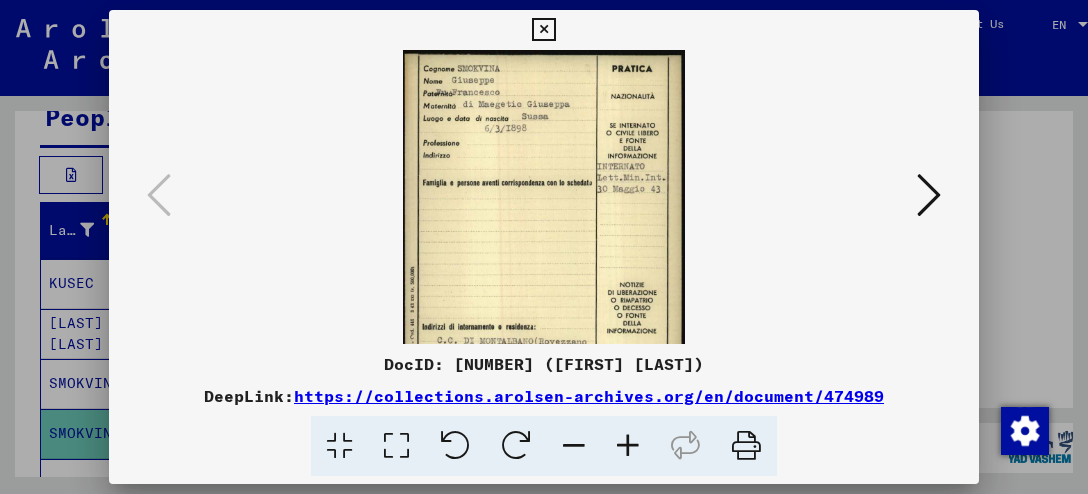 click at bounding box center (628, 446) 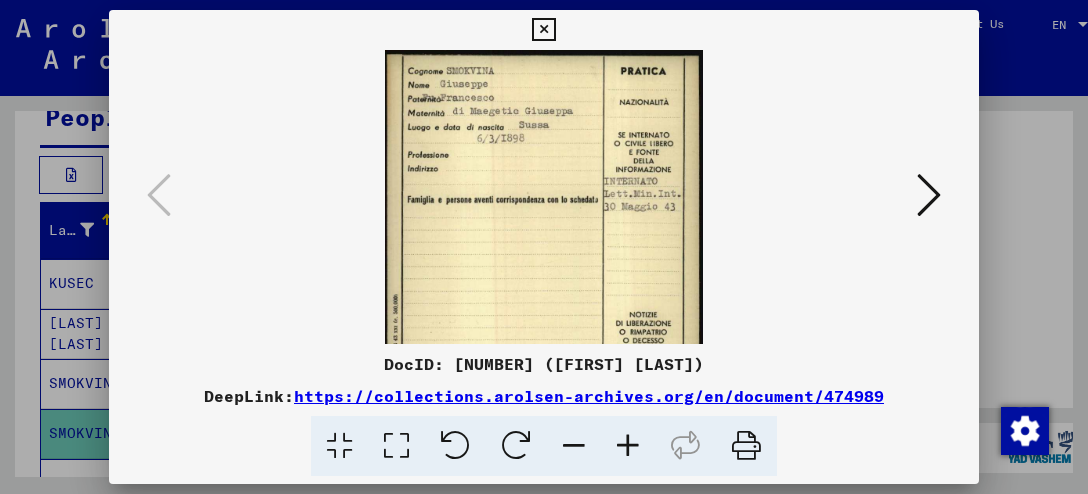 click at bounding box center (628, 446) 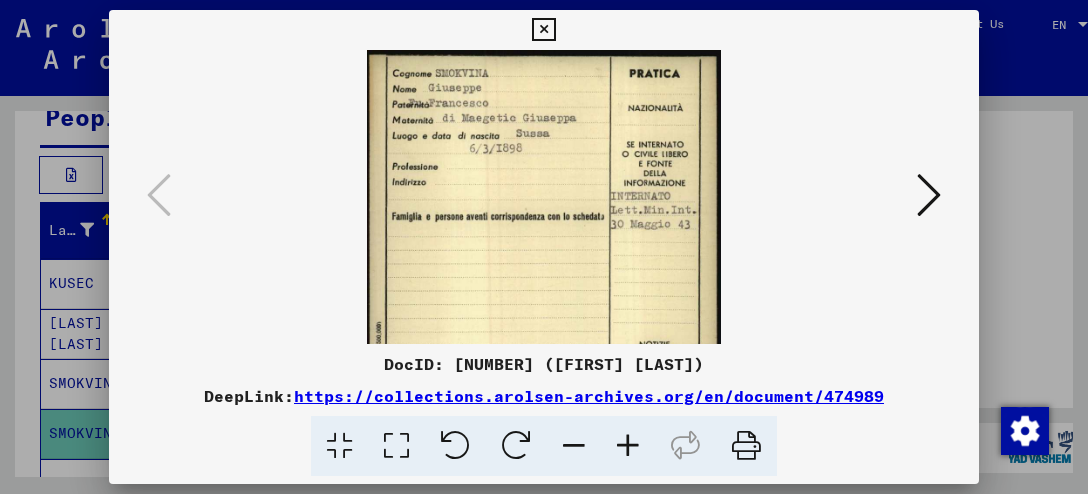 click at bounding box center [628, 446] 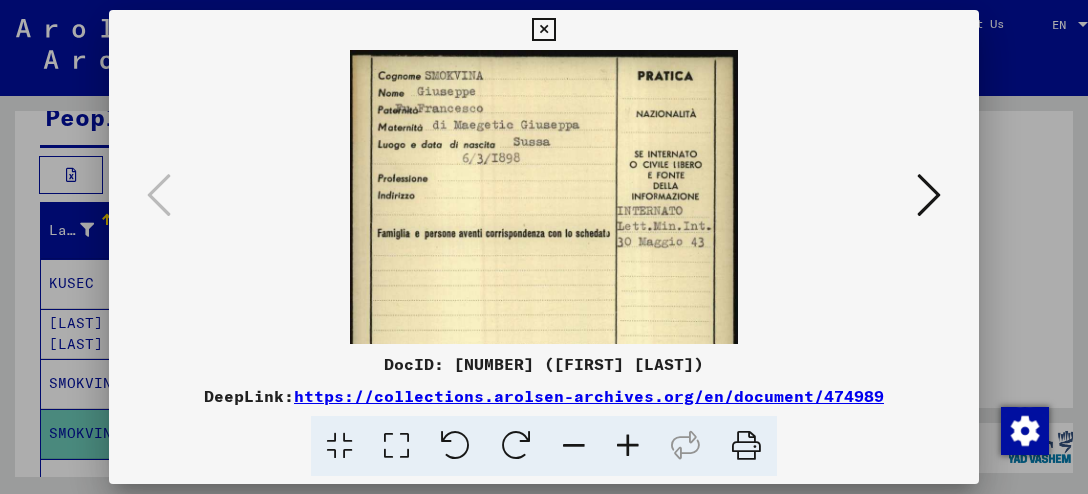 click at bounding box center (628, 446) 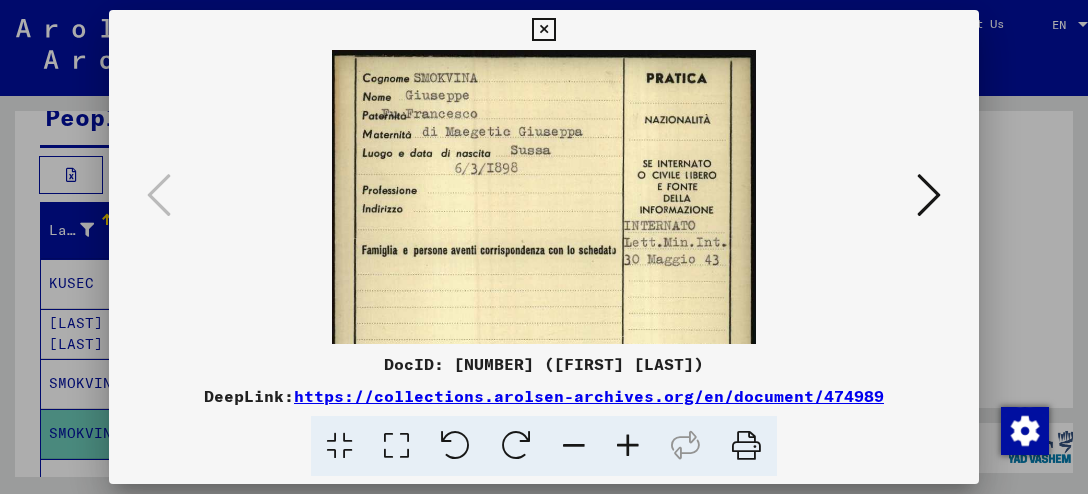 click at bounding box center (628, 446) 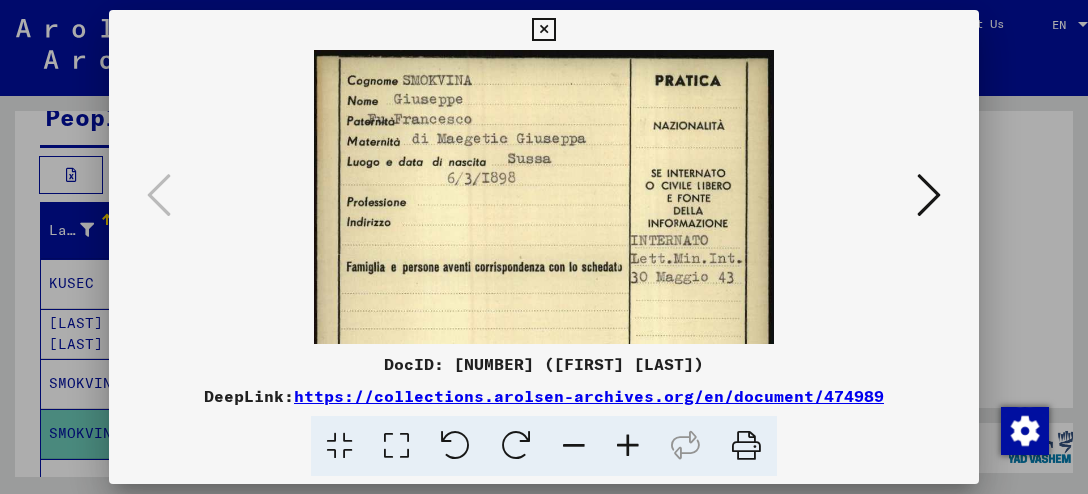 click at bounding box center [929, 195] 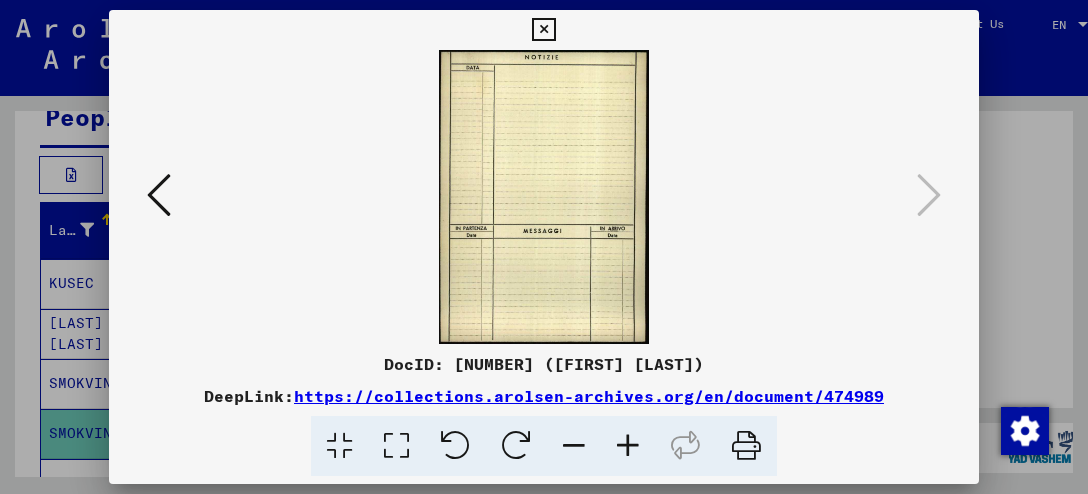 click at bounding box center [543, 30] 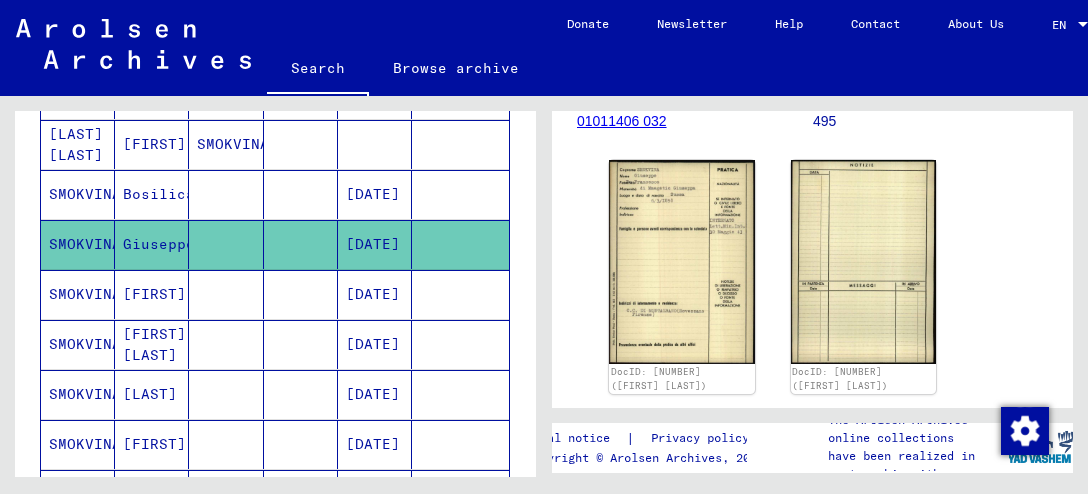 scroll, scrollTop: 400, scrollLeft: 0, axis: vertical 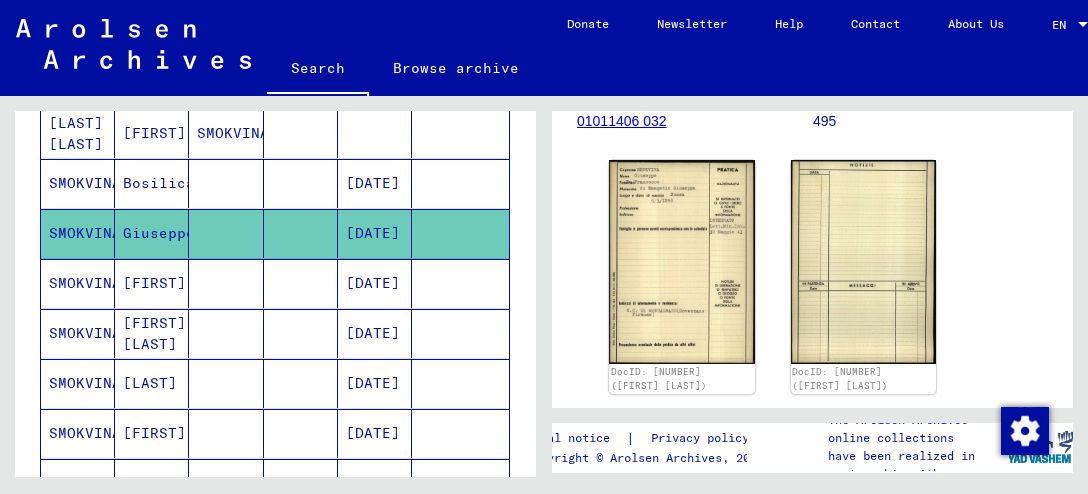 click on "[FIRST]" at bounding box center (152, 333) 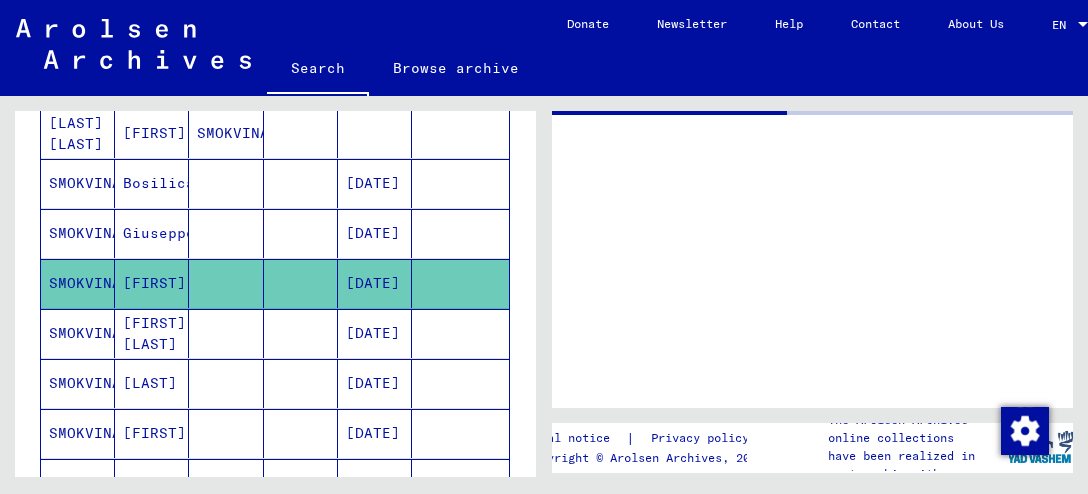 click on "[FIRST]" 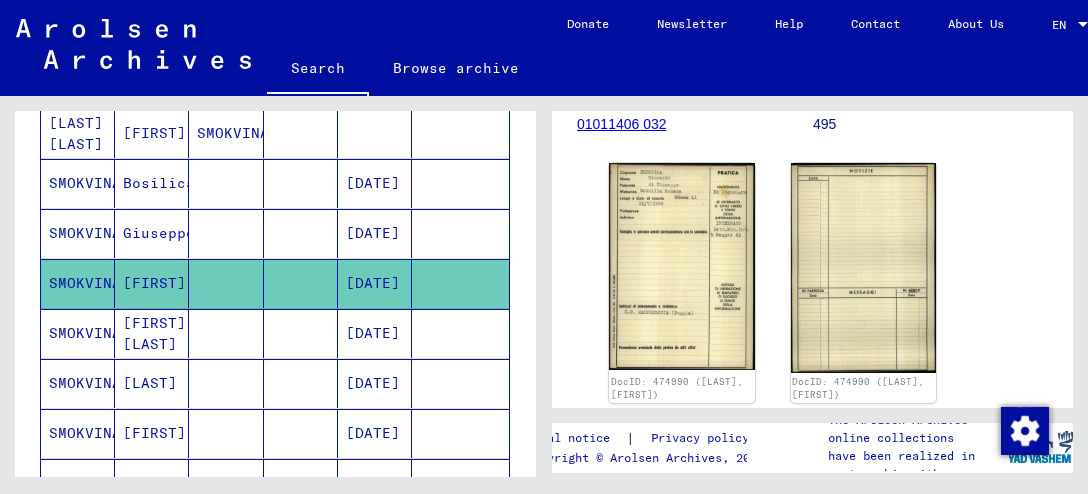 scroll, scrollTop: 300, scrollLeft: 0, axis: vertical 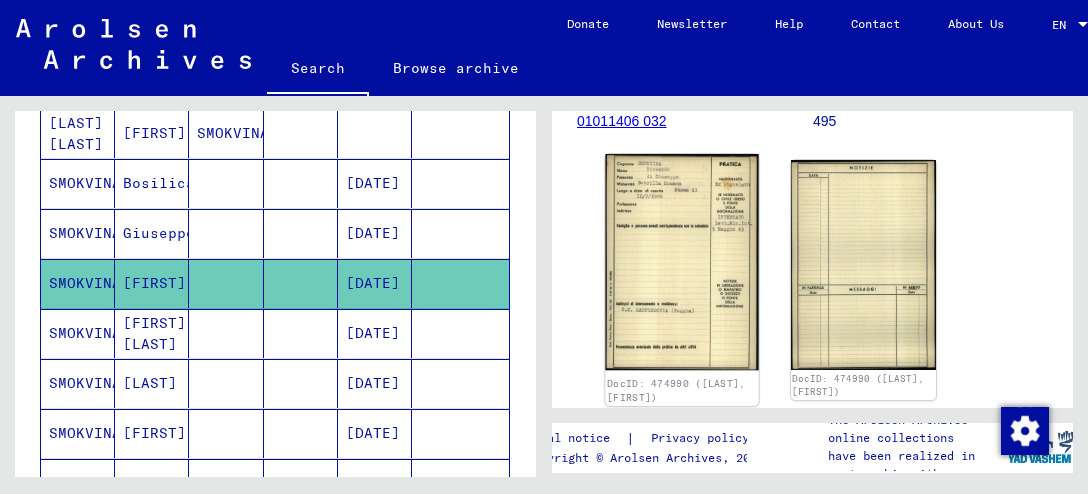 click 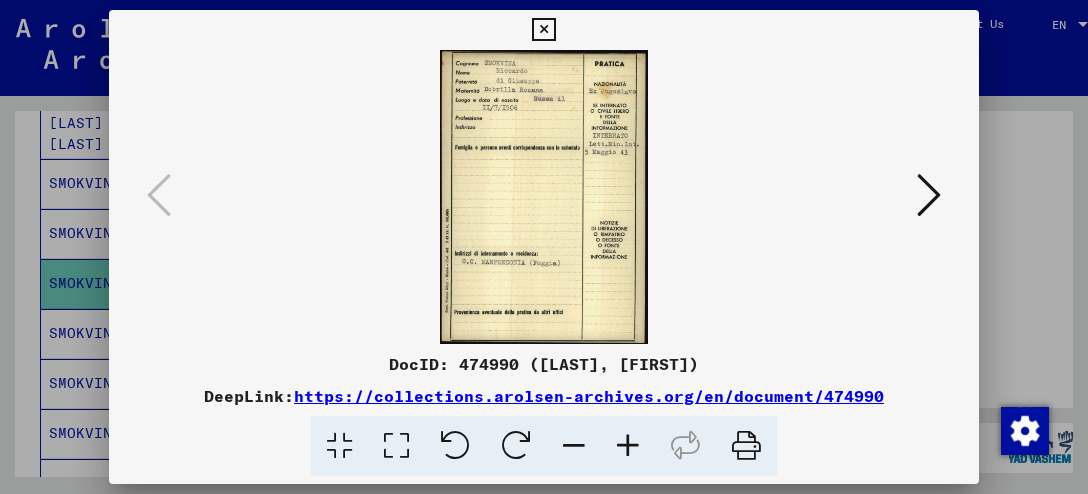 click at bounding box center [544, 197] 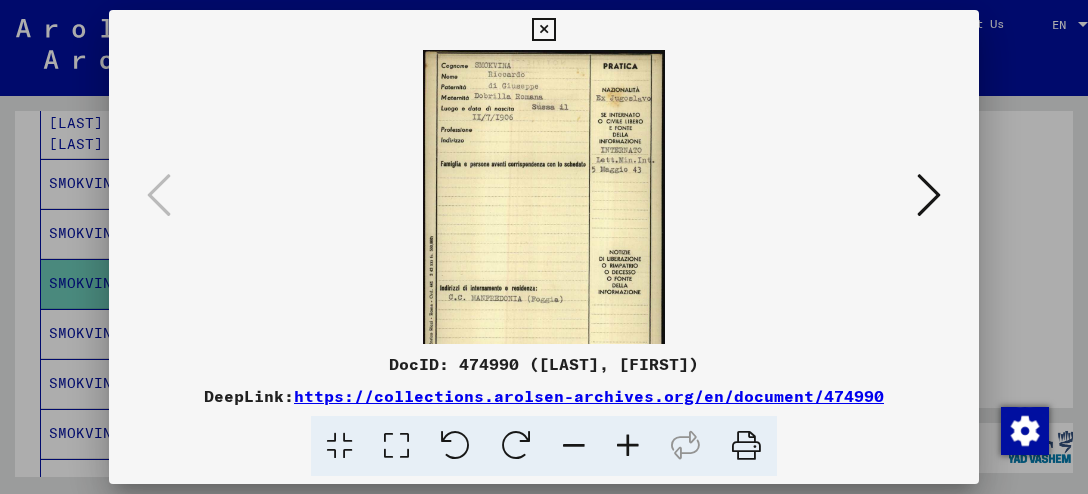 click at bounding box center (628, 446) 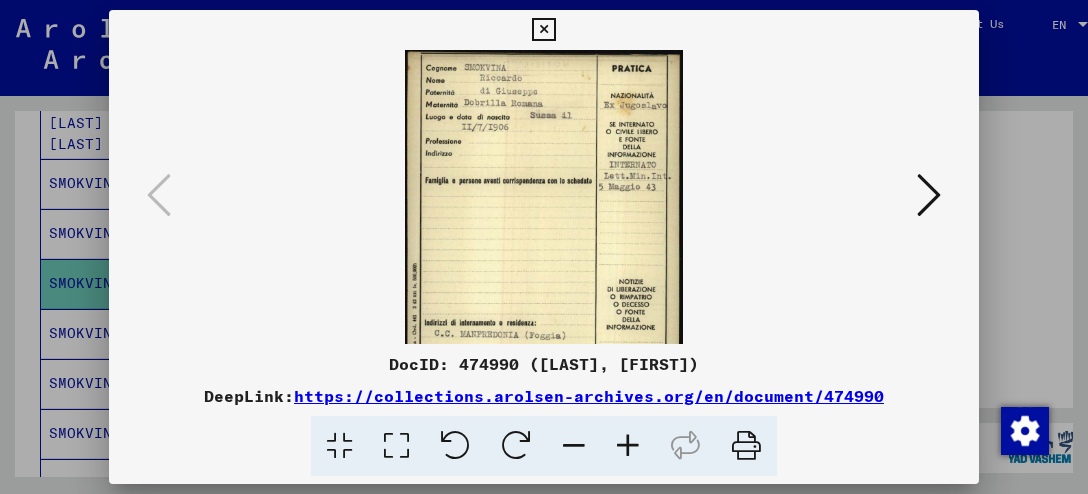 click at bounding box center (628, 446) 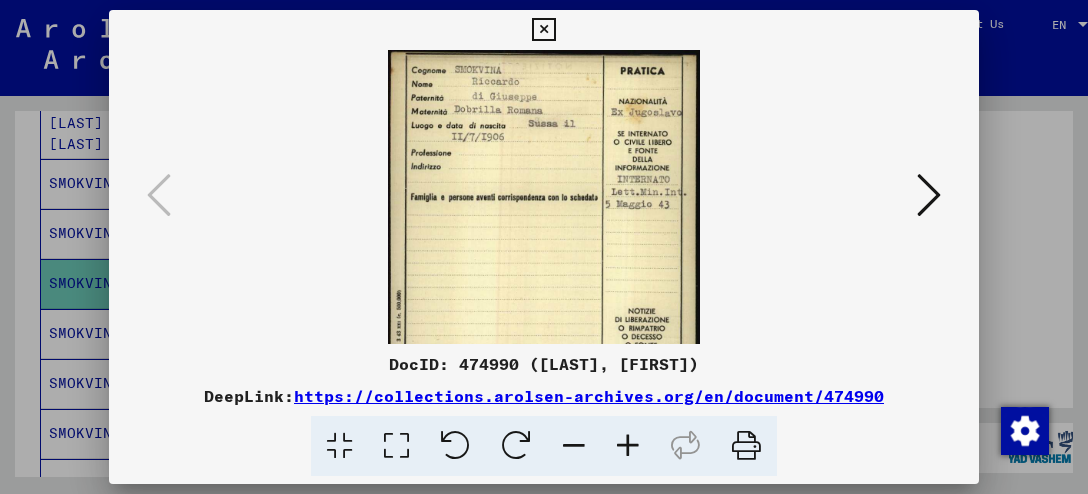 click at bounding box center (628, 446) 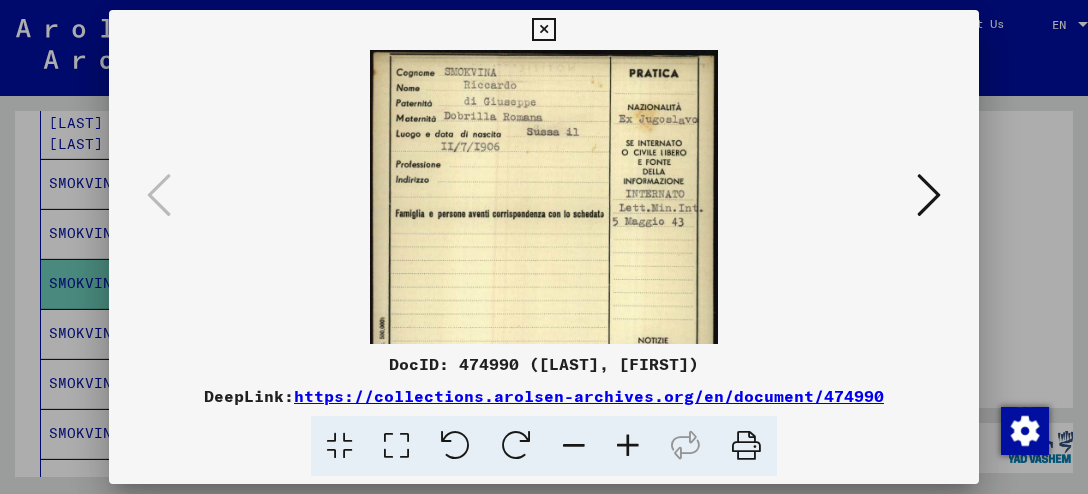 click at bounding box center (628, 446) 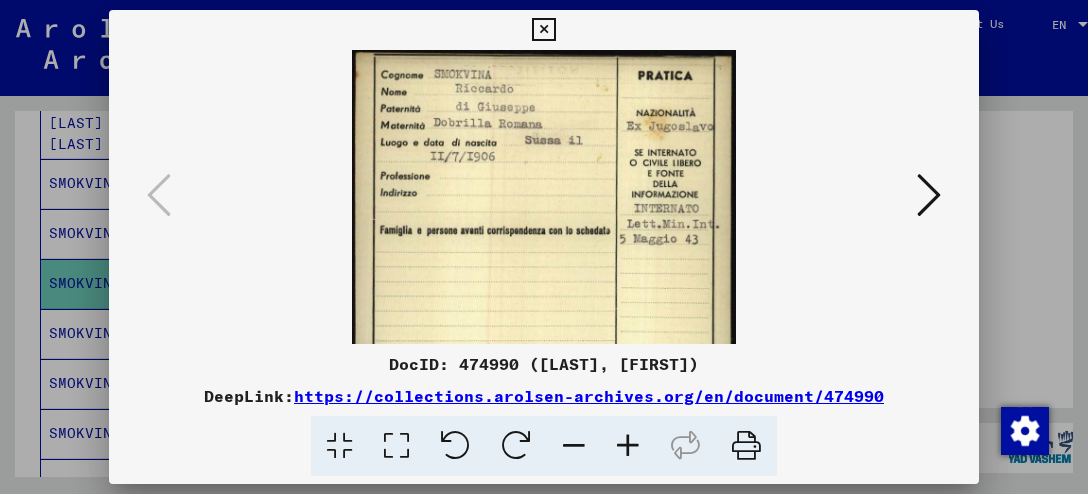 click at bounding box center [628, 446] 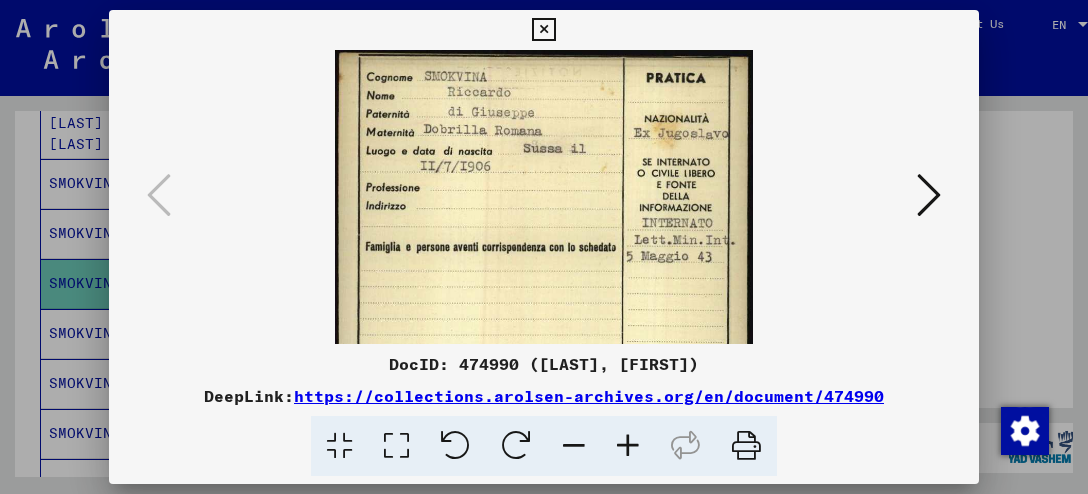 click at bounding box center [628, 446] 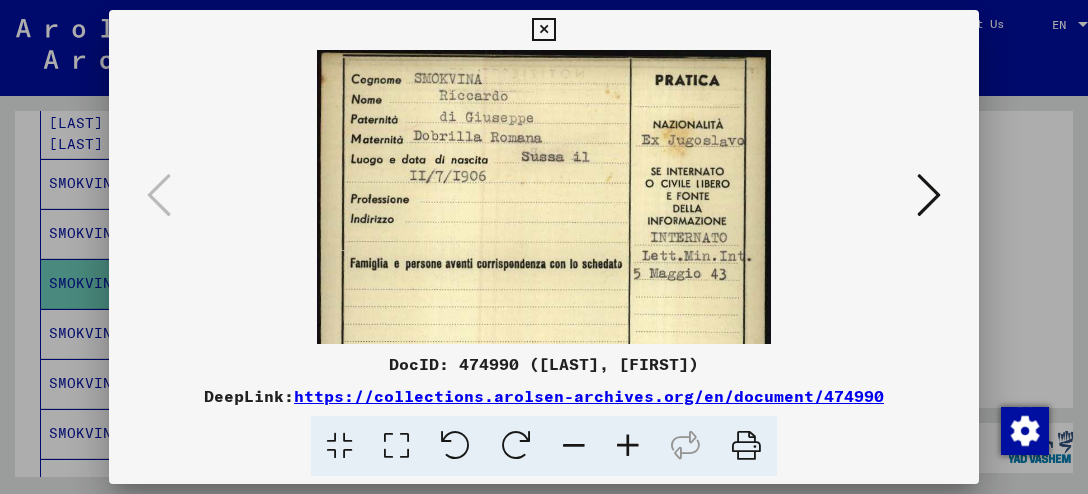 click at bounding box center (628, 446) 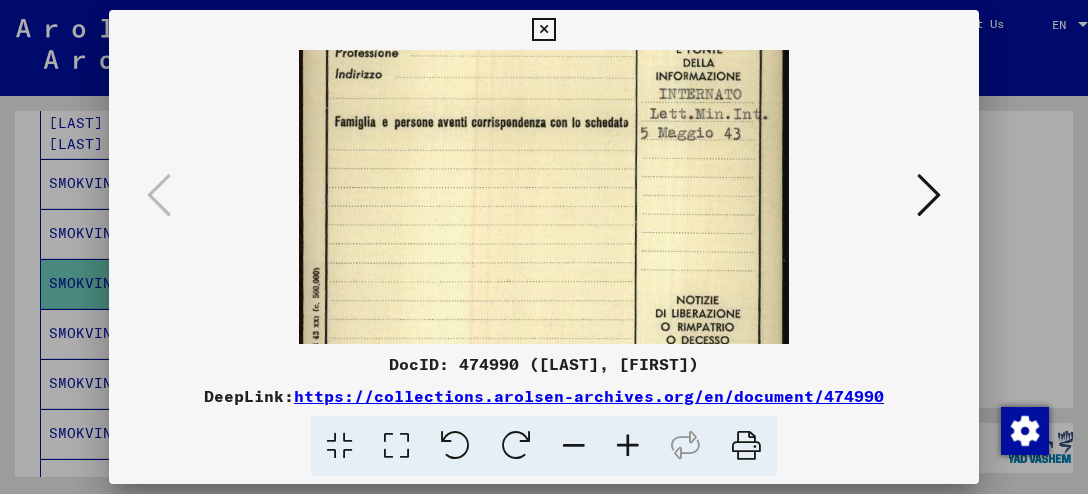 drag, startPoint x: 589, startPoint y: 328, endPoint x: 583, endPoint y: 175, distance: 153.1176 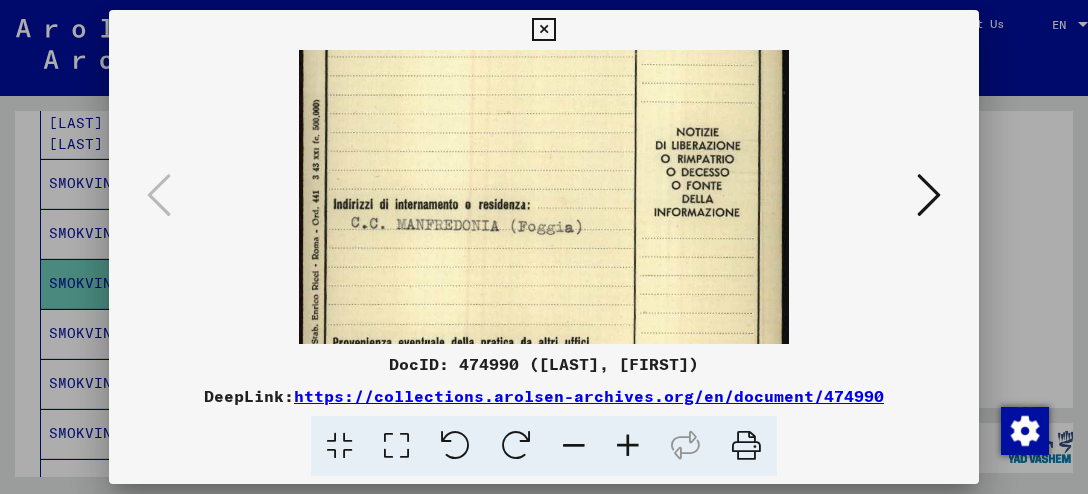 scroll, scrollTop: 331, scrollLeft: 0, axis: vertical 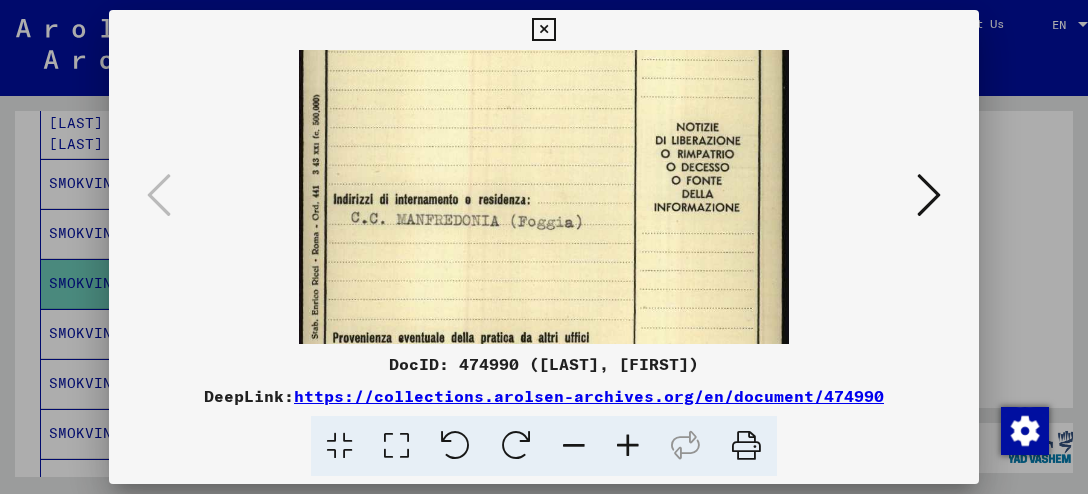 drag, startPoint x: 576, startPoint y: 330, endPoint x: 563, endPoint y: 158, distance: 172.49059 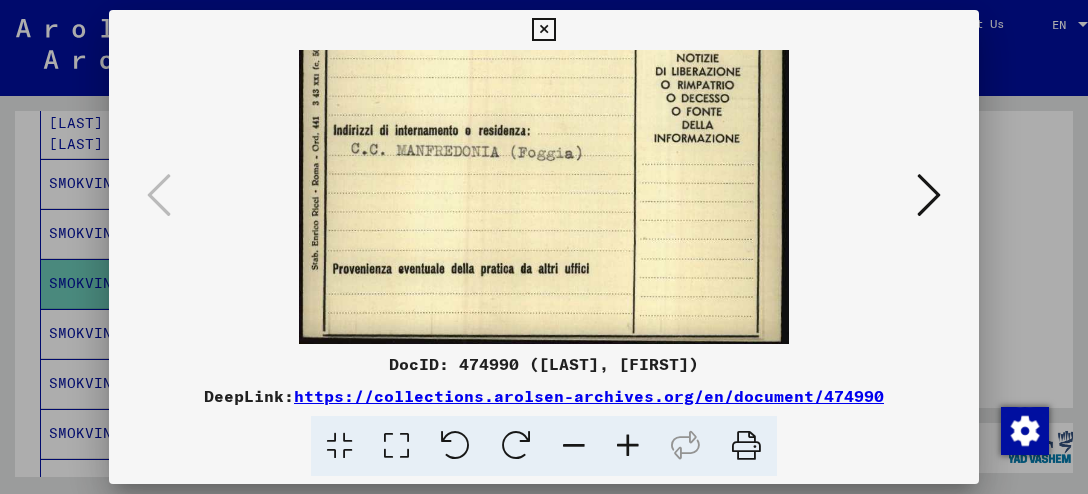 drag, startPoint x: 581, startPoint y: 302, endPoint x: 576, endPoint y: 187, distance: 115.10864 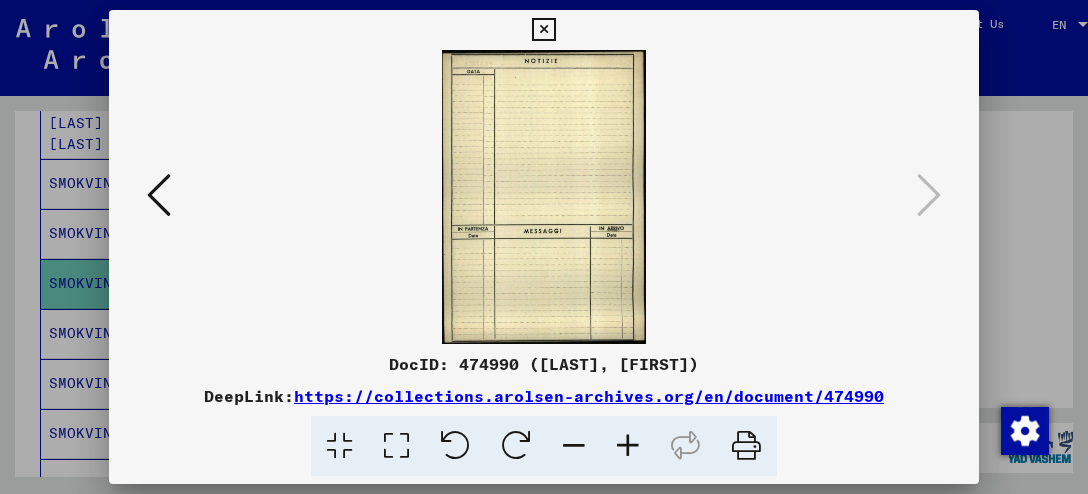 click at bounding box center [543, 30] 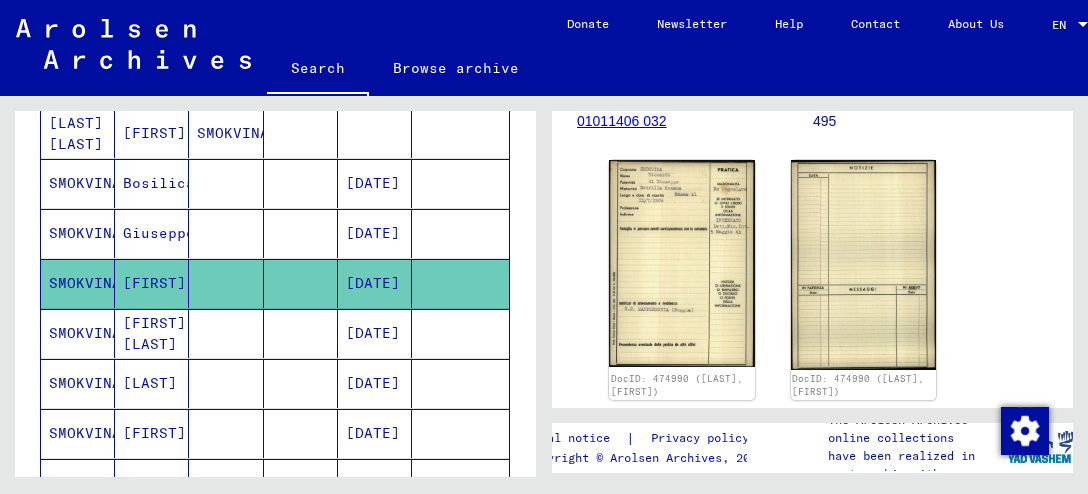 click on "[FIRST] [LAST]" at bounding box center [152, 383] 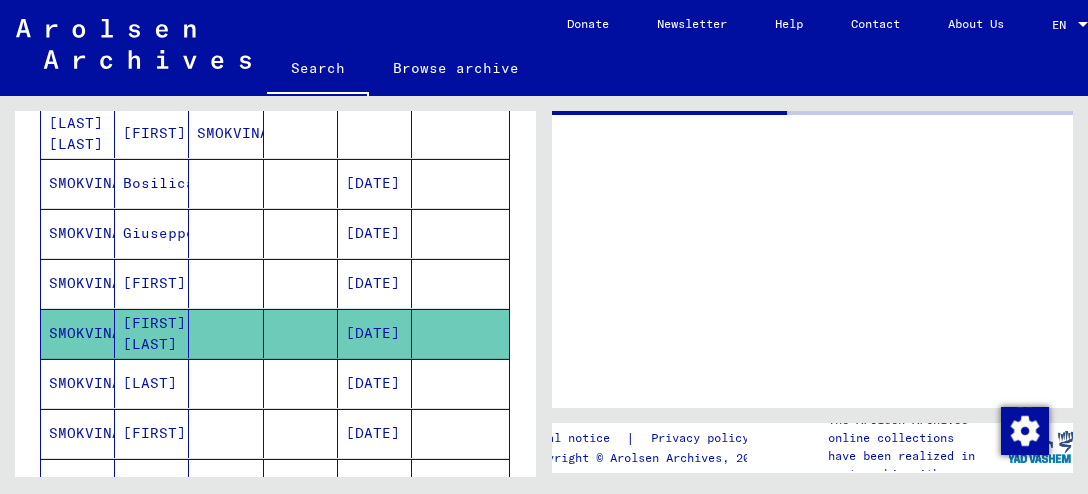 click on "[FIRST] [LAST]" 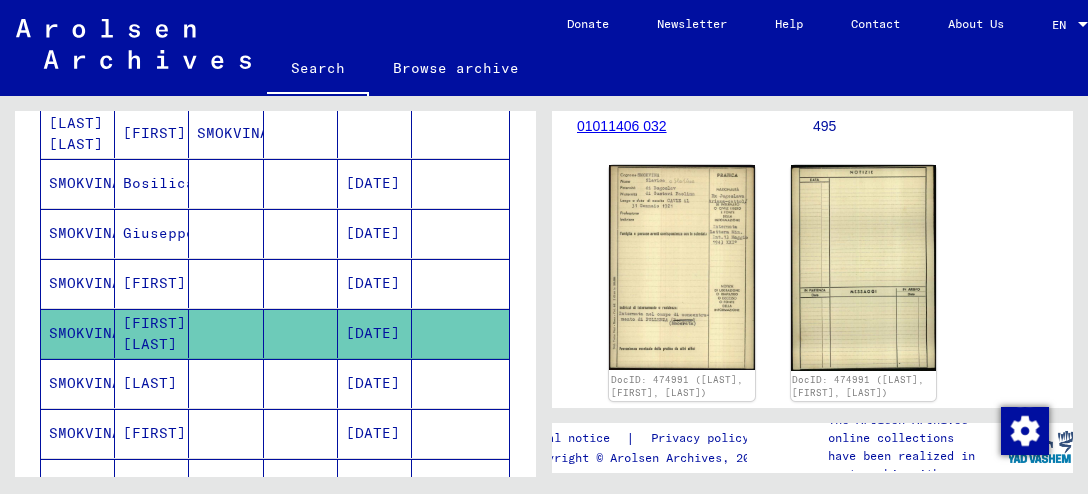 scroll, scrollTop: 300, scrollLeft: 0, axis: vertical 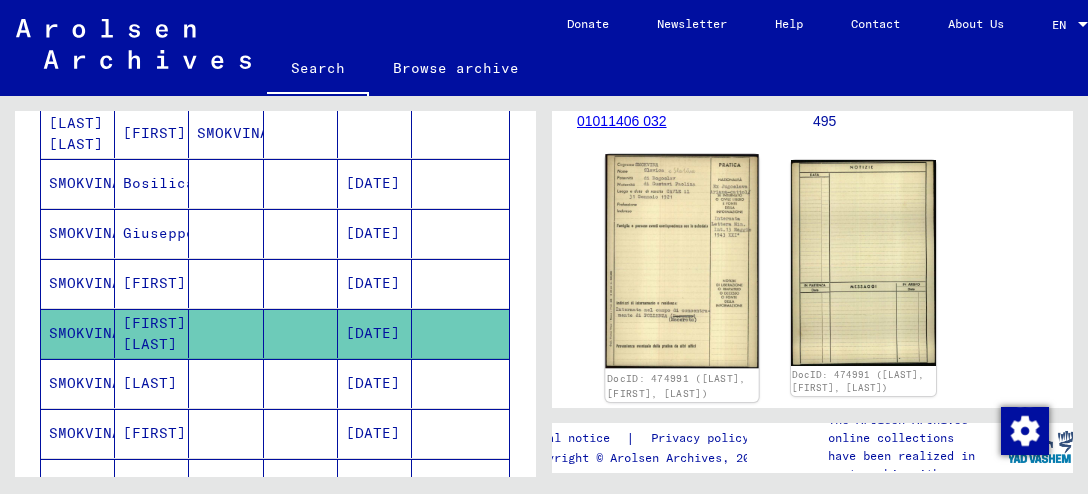click 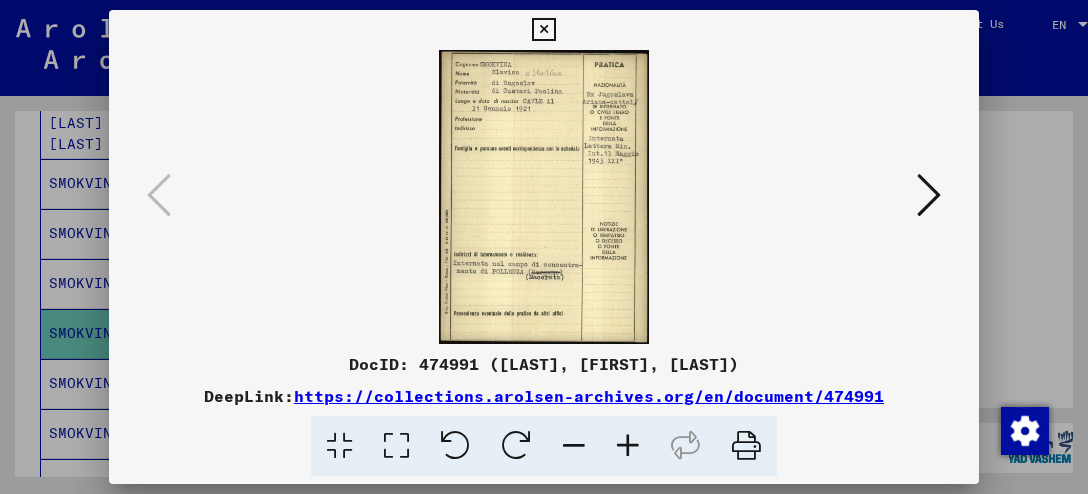 click at bounding box center (544, 197) 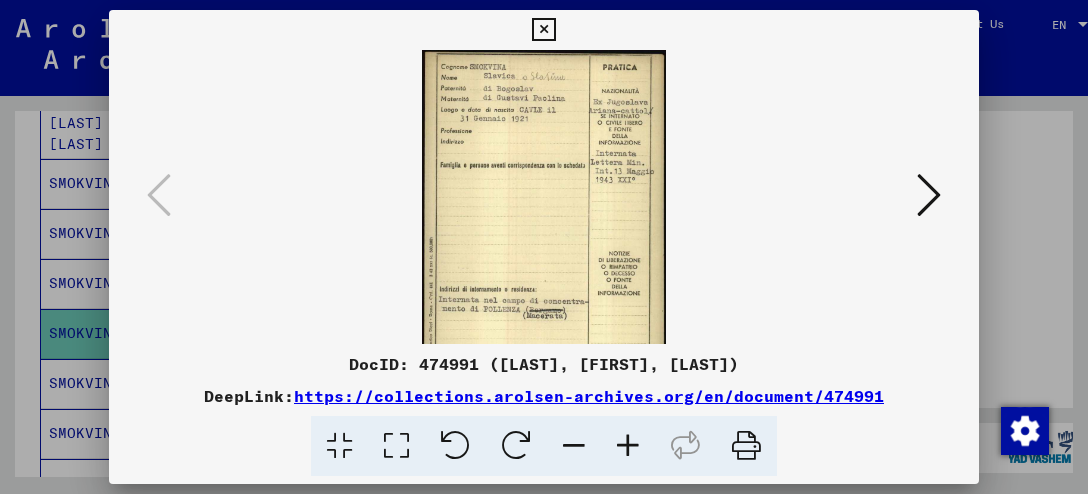 click at bounding box center [628, 446] 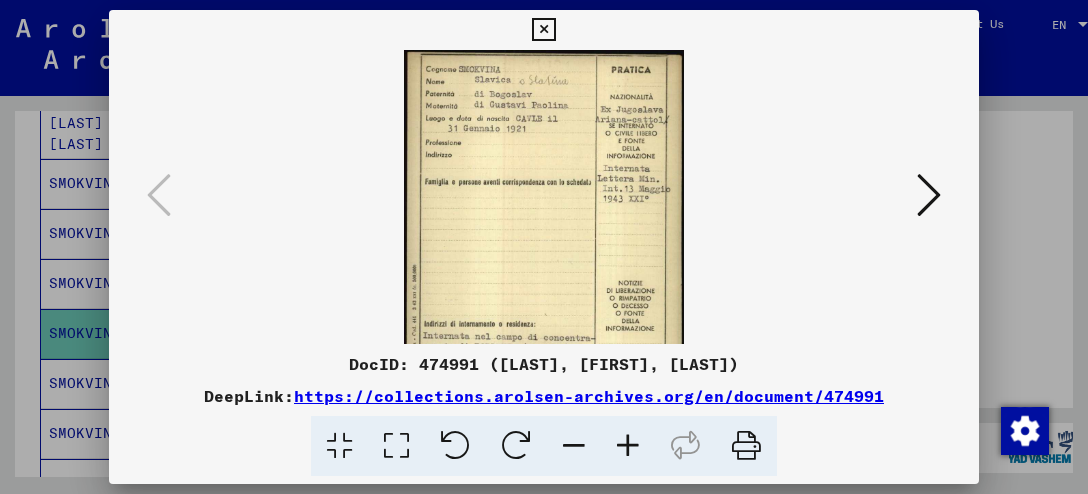 click at bounding box center [628, 446] 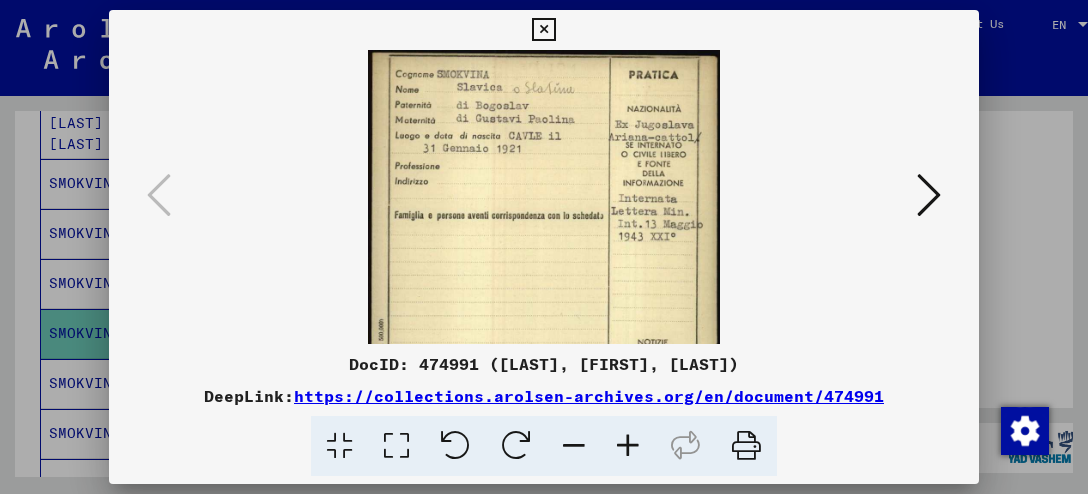 click at bounding box center (628, 446) 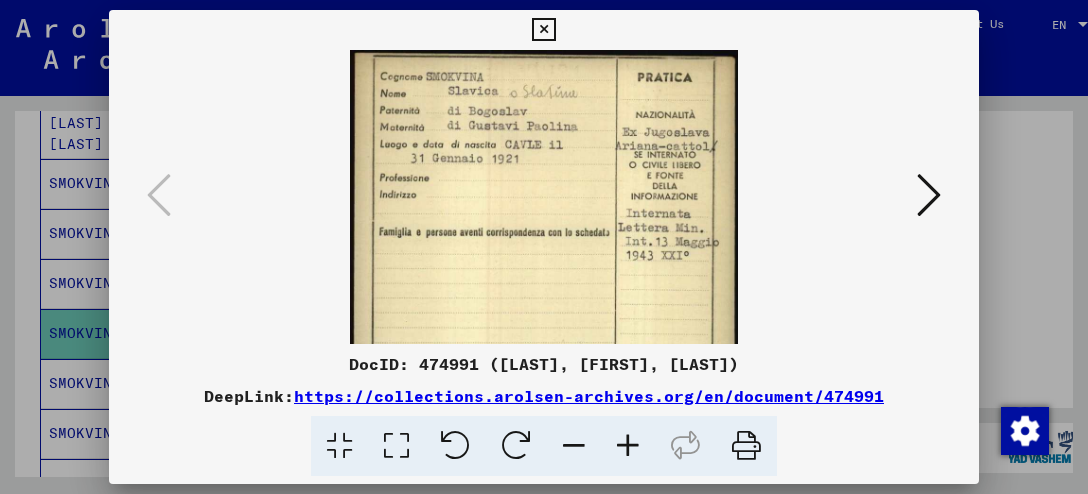 click at bounding box center [628, 446] 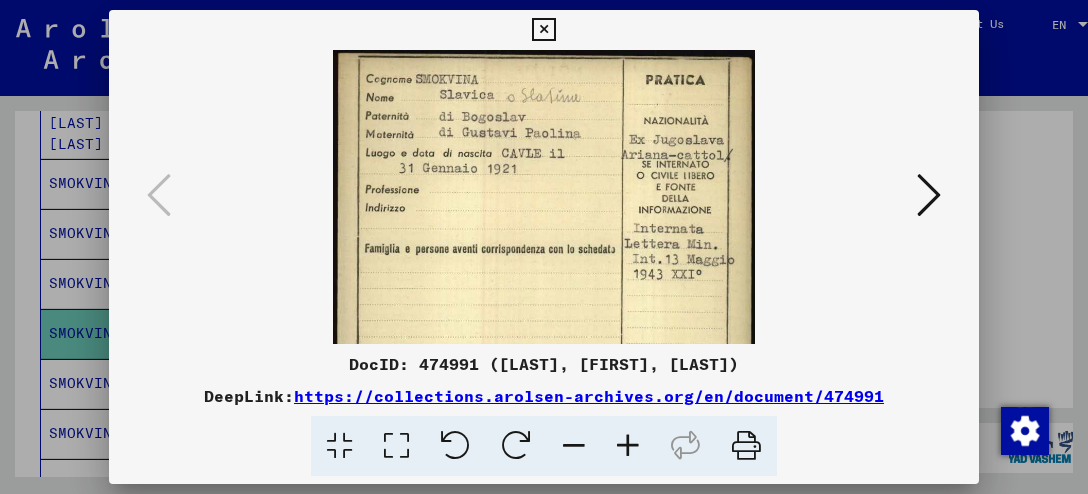 click at bounding box center (544, 347) 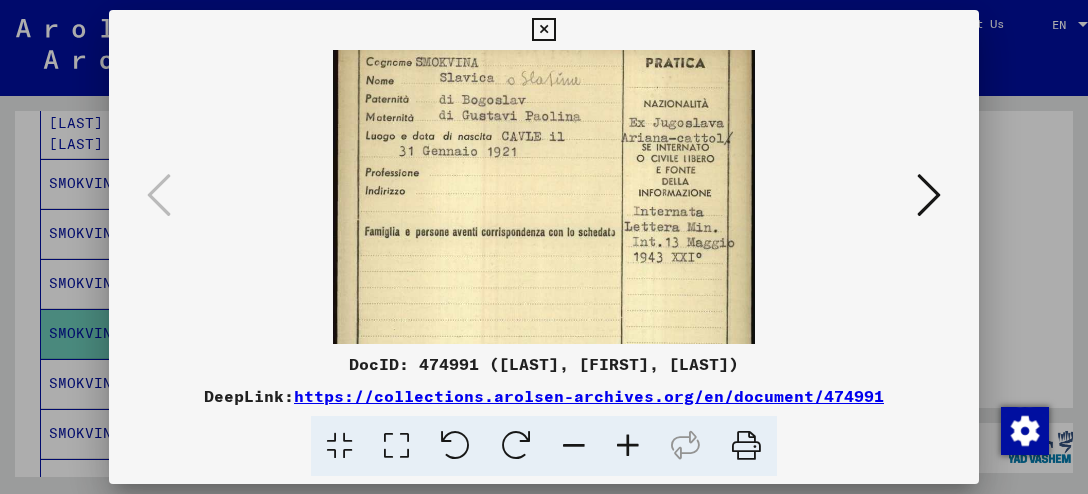 scroll, scrollTop: 0, scrollLeft: 0, axis: both 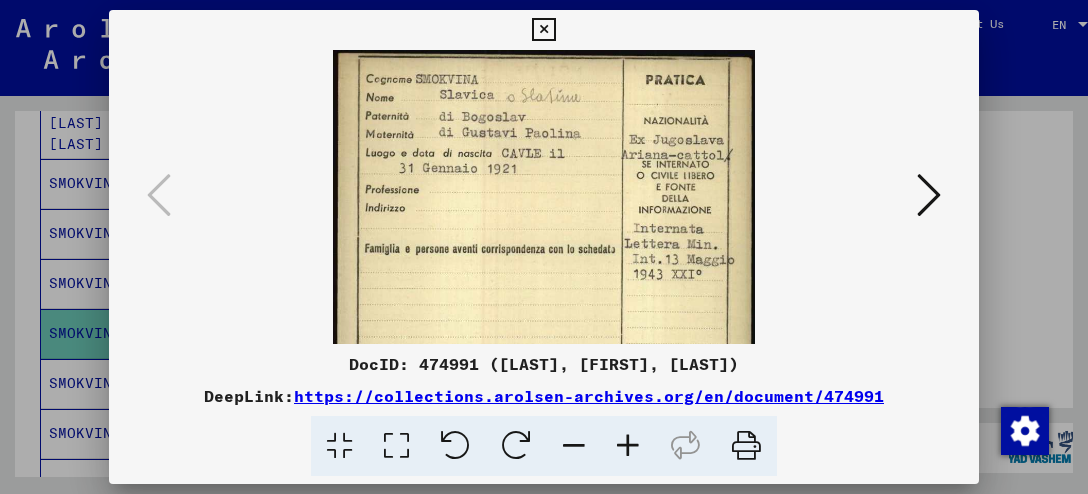 drag, startPoint x: 669, startPoint y: 313, endPoint x: 746, endPoint y: 335, distance: 80.08121 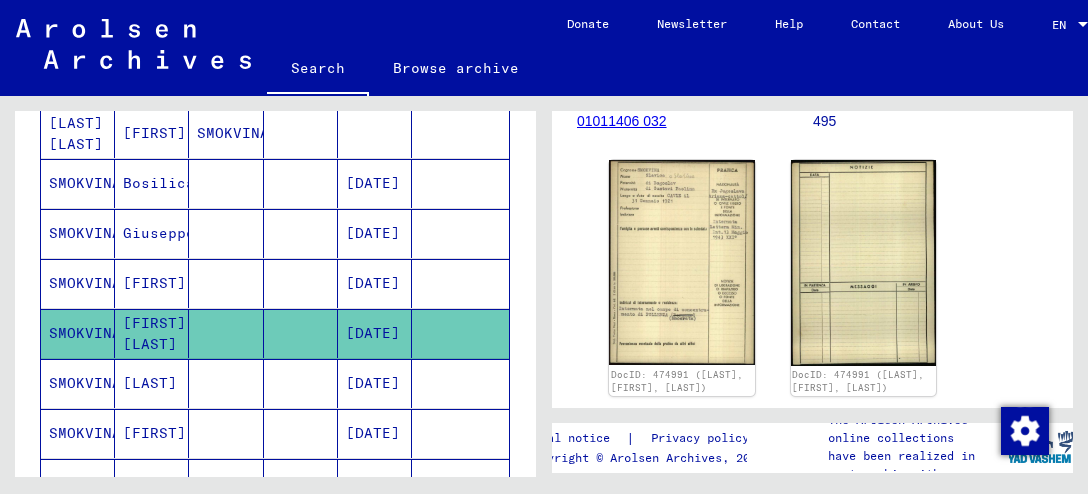 click 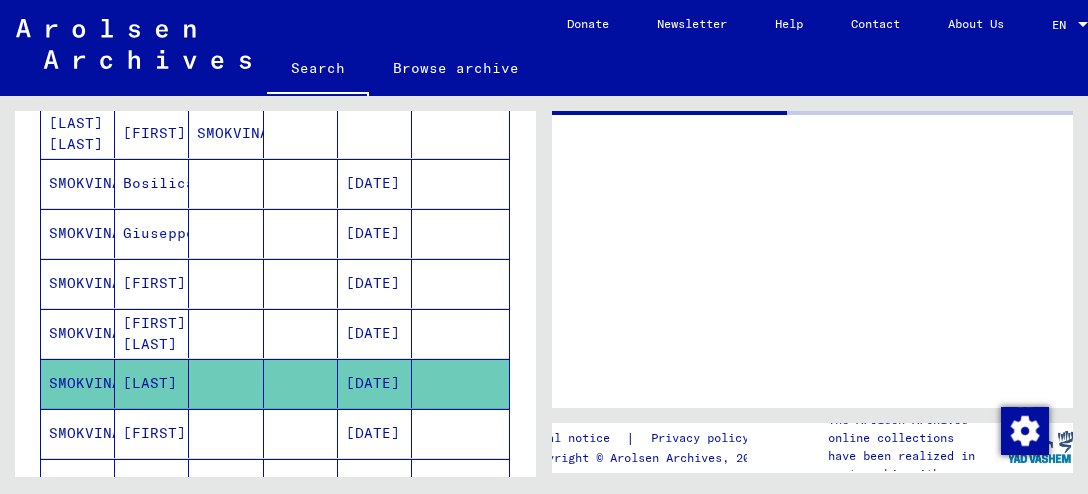 click on "[LAST]" 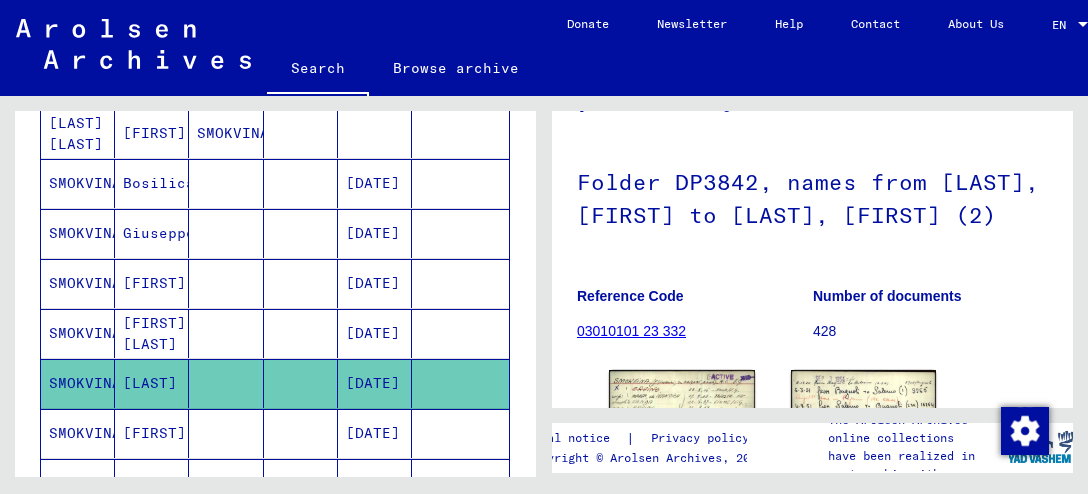 scroll, scrollTop: 300, scrollLeft: 0, axis: vertical 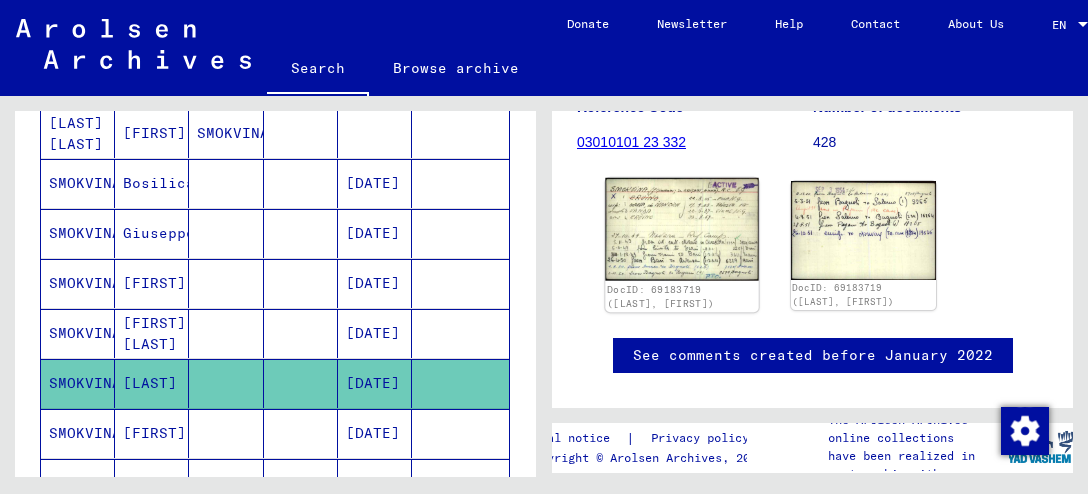 click 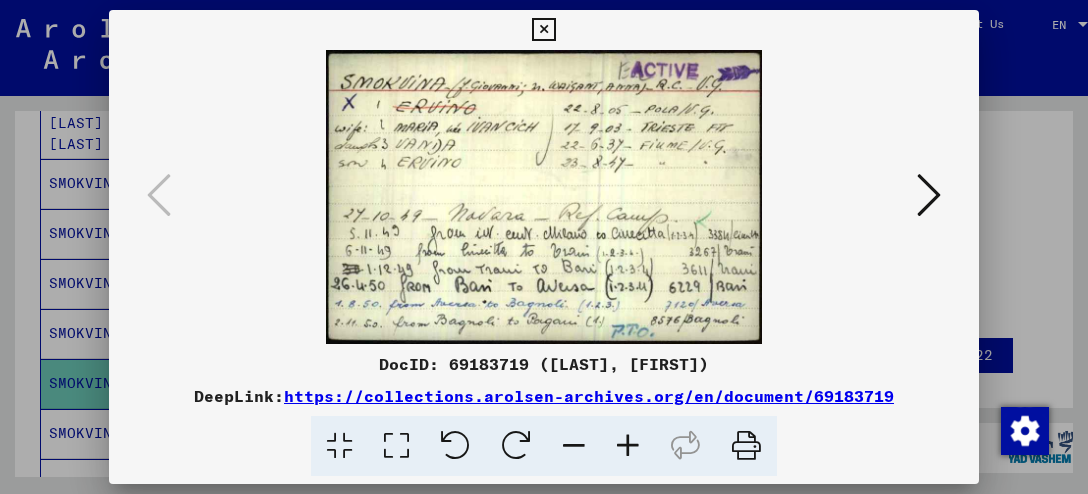 click at bounding box center (544, 197) 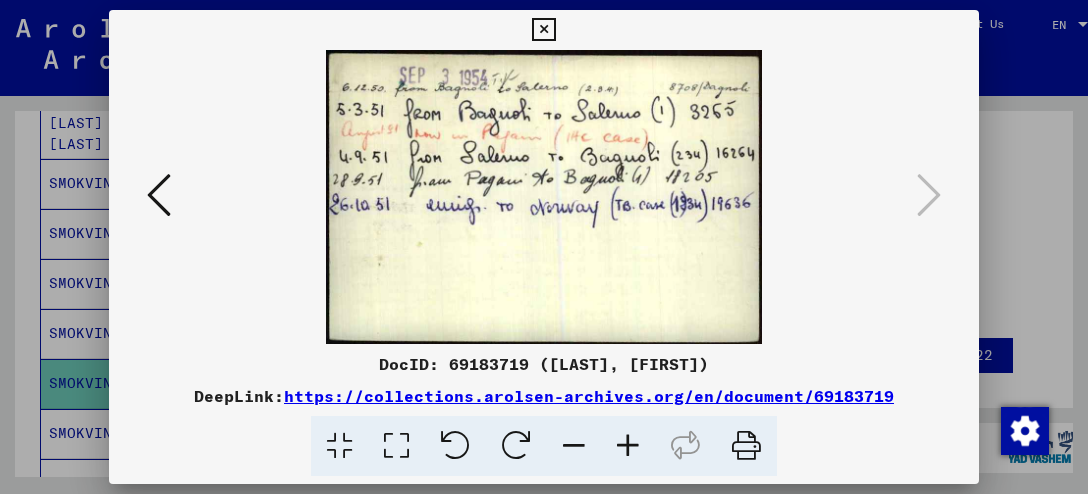 click at bounding box center (159, 195) 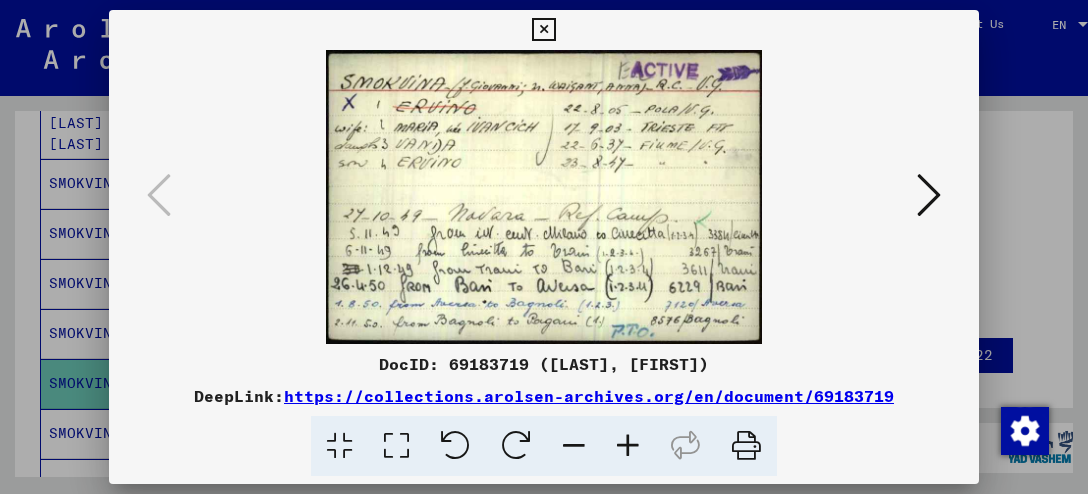 click at bounding box center (929, 195) 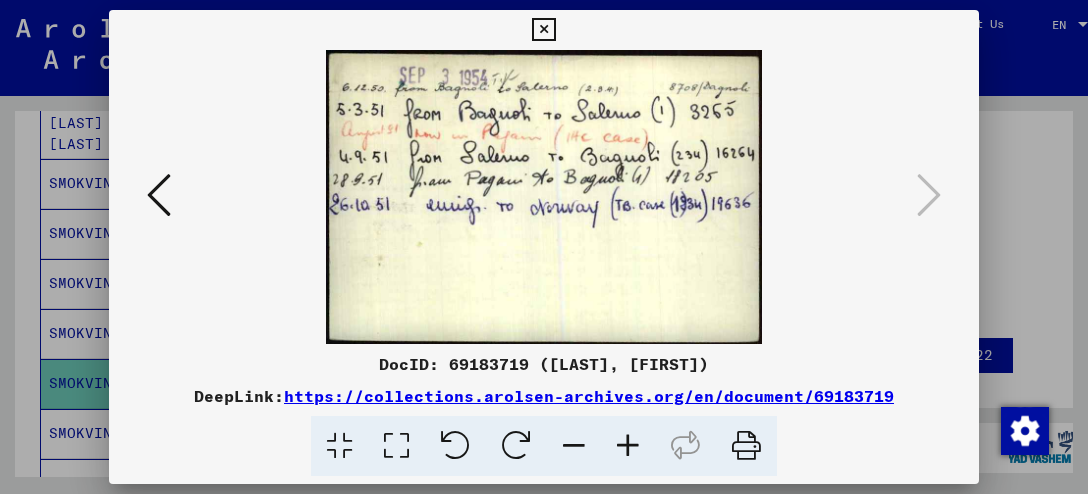 click at bounding box center [543, 30] 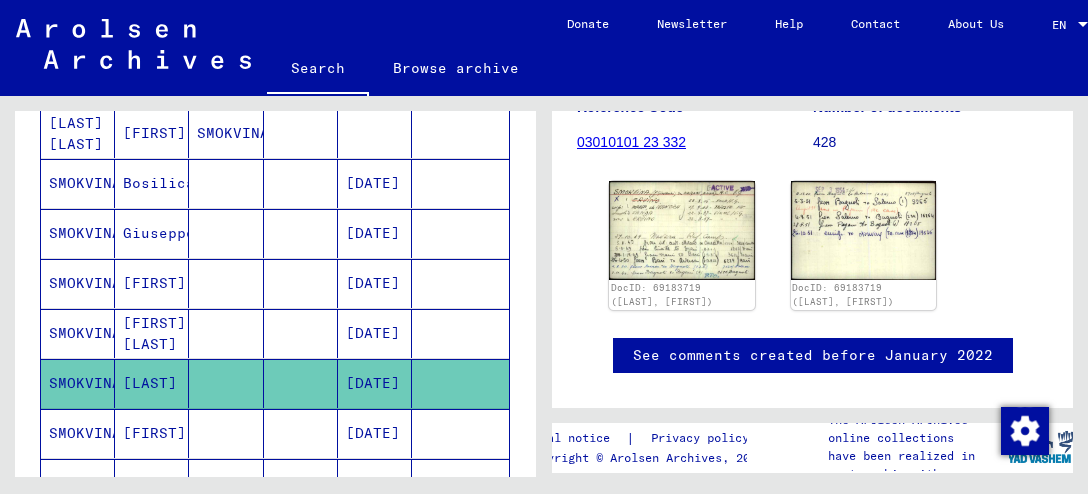 scroll, scrollTop: 500, scrollLeft: 0, axis: vertical 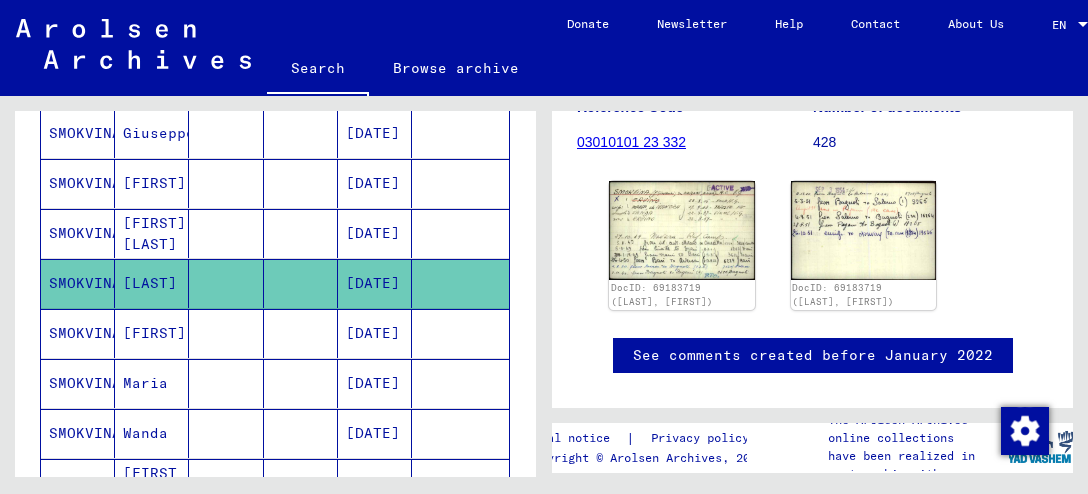 click on "[FIRST]" at bounding box center (152, 383) 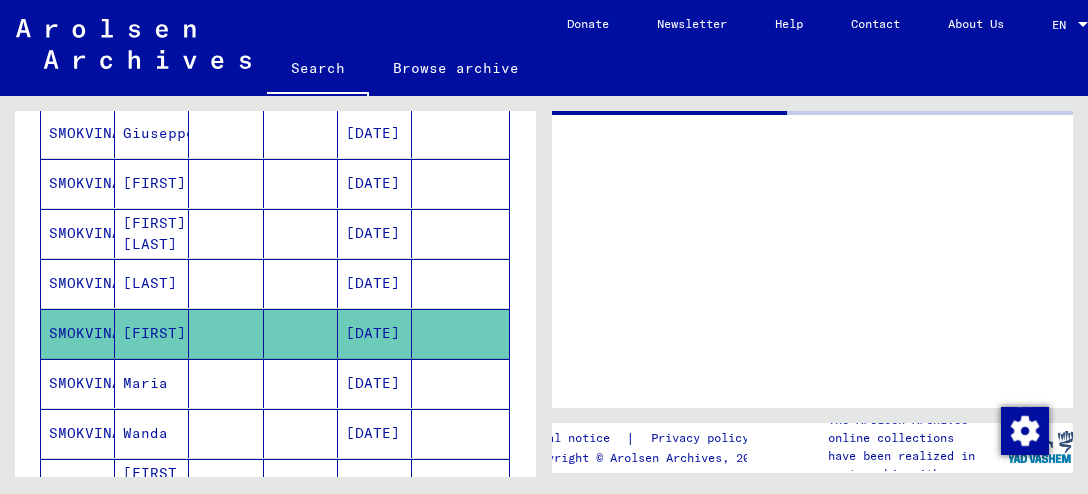 click on "[FIRST]" 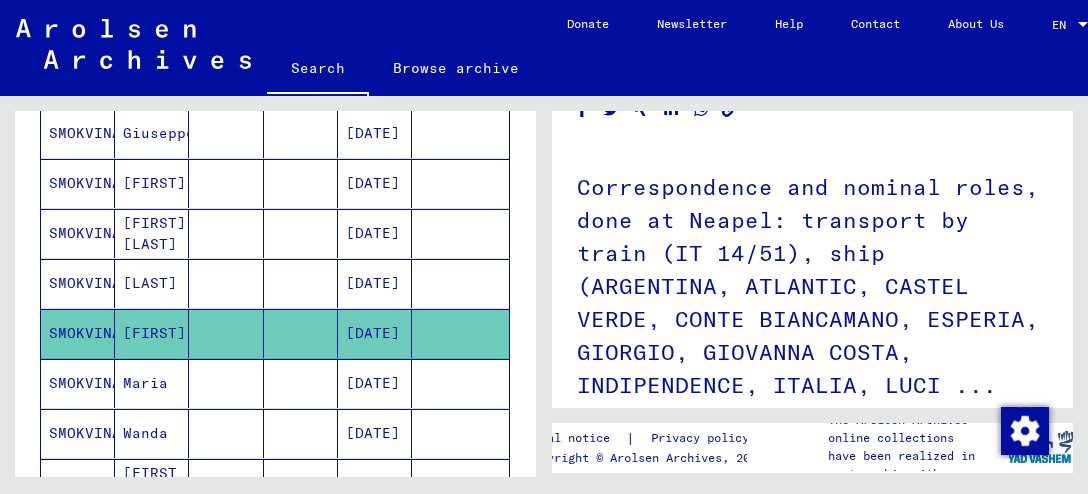 scroll, scrollTop: 400, scrollLeft: 0, axis: vertical 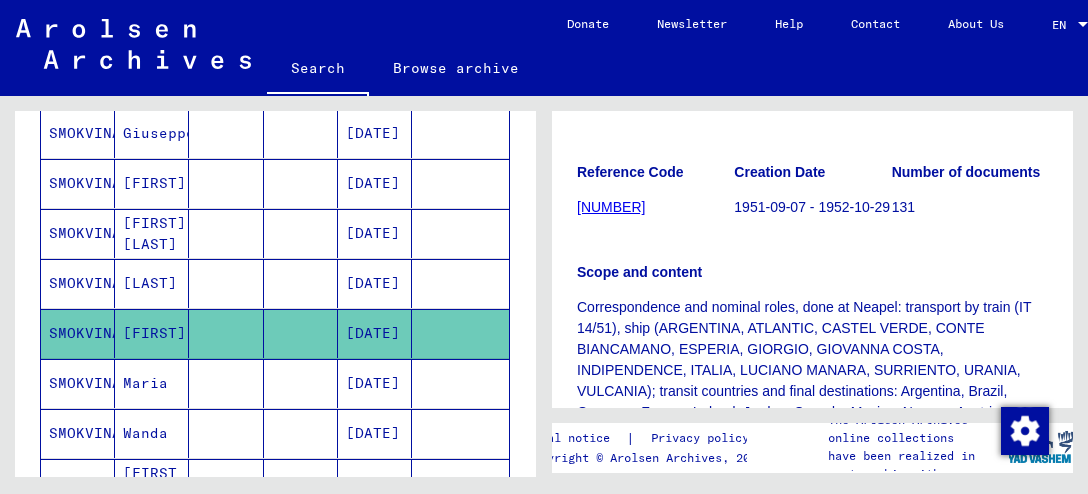 click on "[NUMBER]" 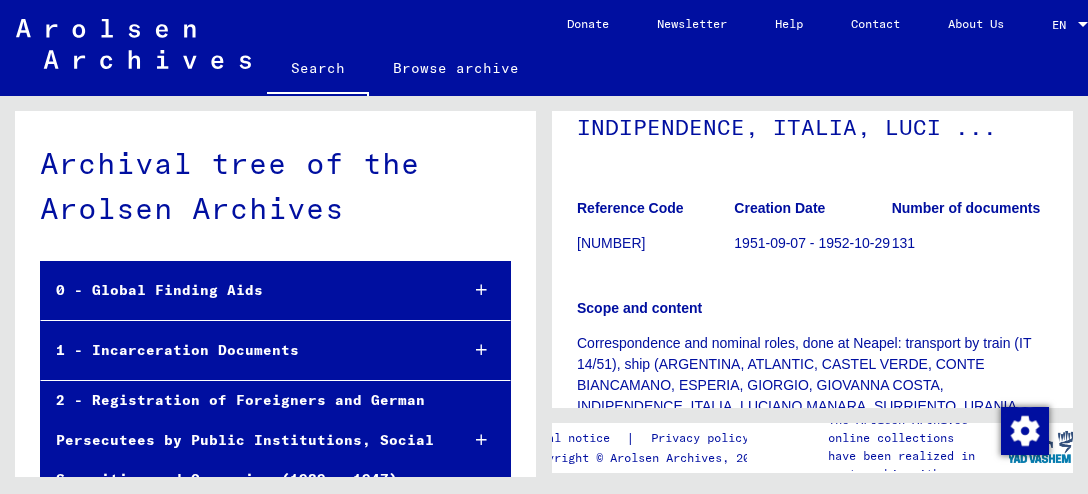 scroll, scrollTop: 500, scrollLeft: 0, axis: vertical 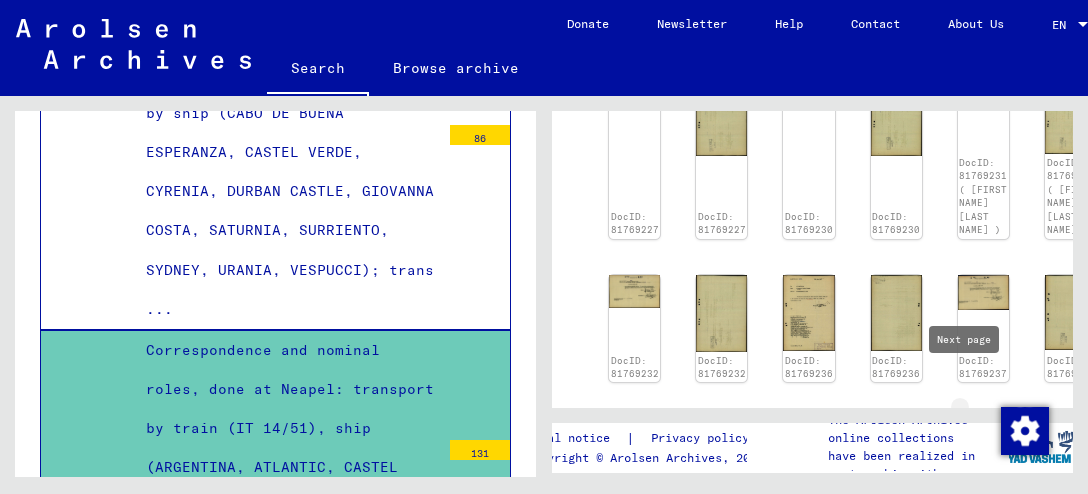 click 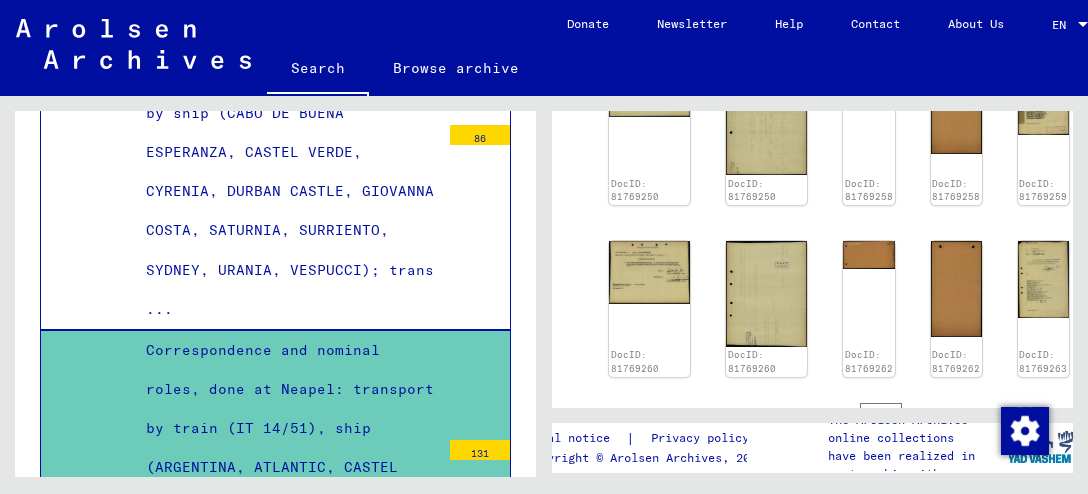 scroll, scrollTop: 1500, scrollLeft: 0, axis: vertical 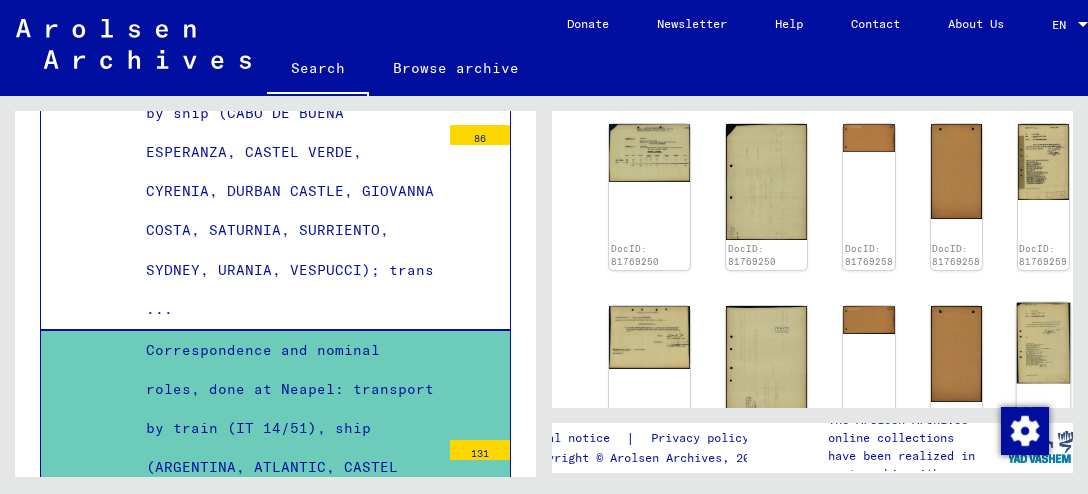 click 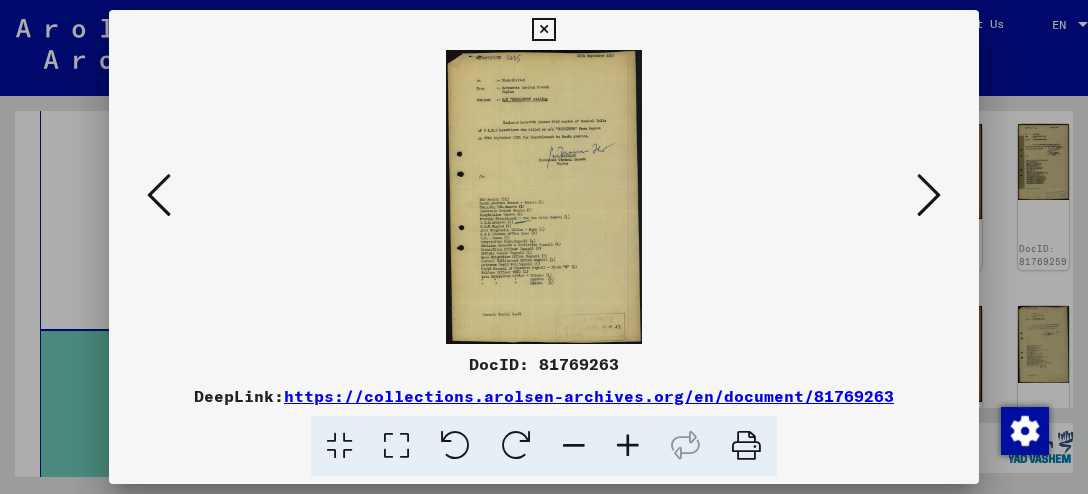 click at bounding box center [628, 446] 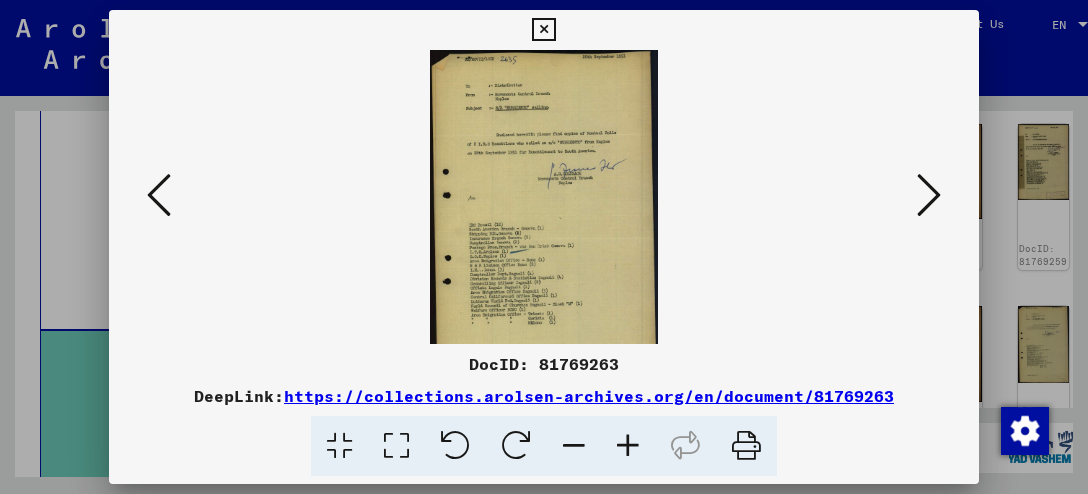 click at bounding box center (628, 446) 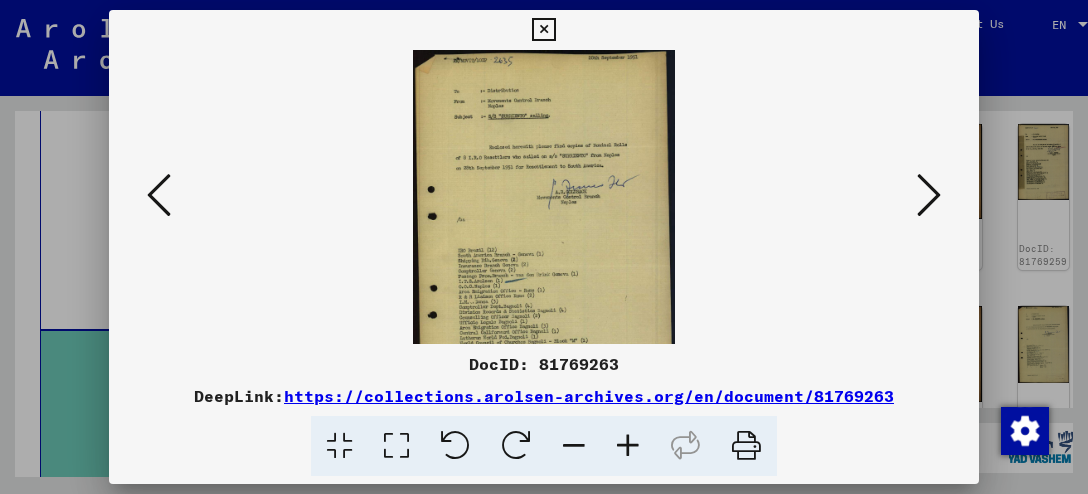 click at bounding box center (628, 446) 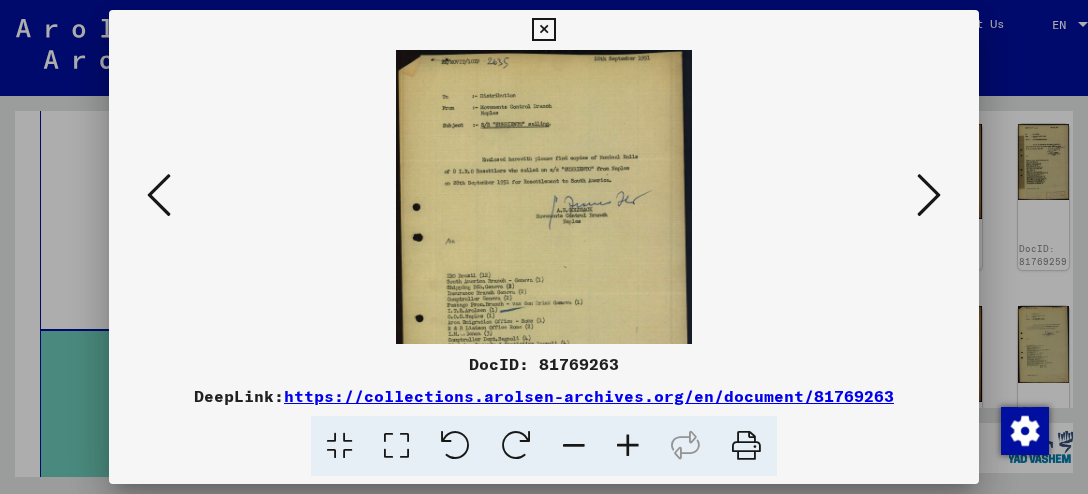 click at bounding box center (628, 446) 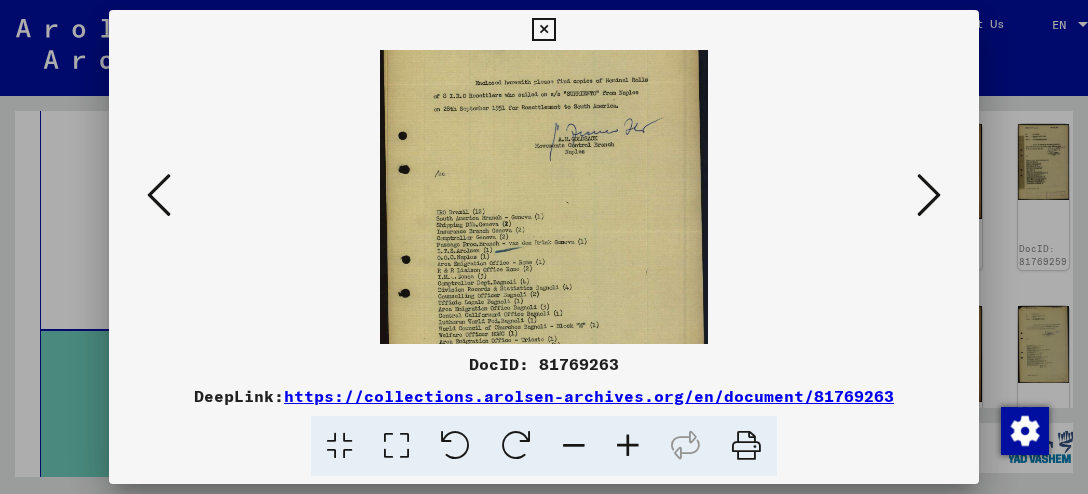 scroll, scrollTop: 102, scrollLeft: 0, axis: vertical 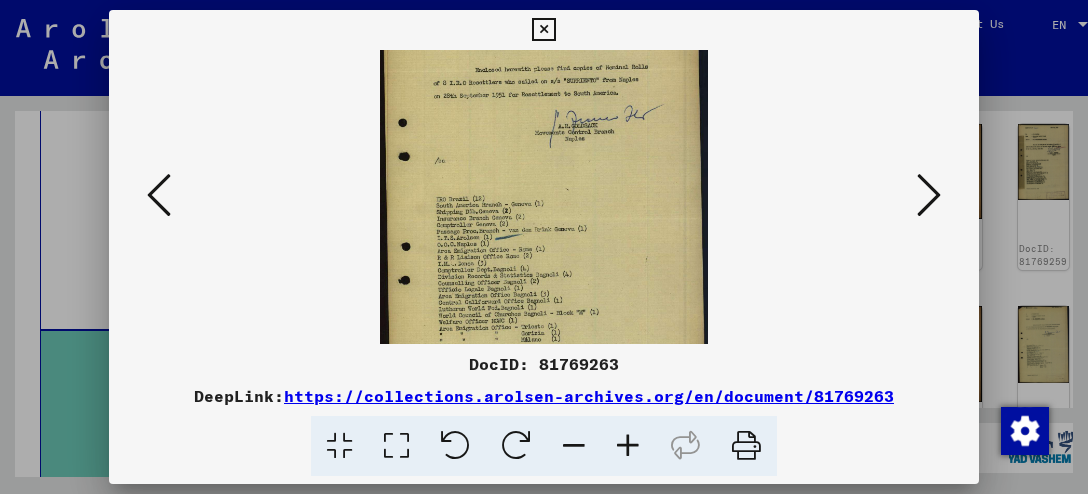 drag, startPoint x: 529, startPoint y: 333, endPoint x: 517, endPoint y: 232, distance: 101.71037 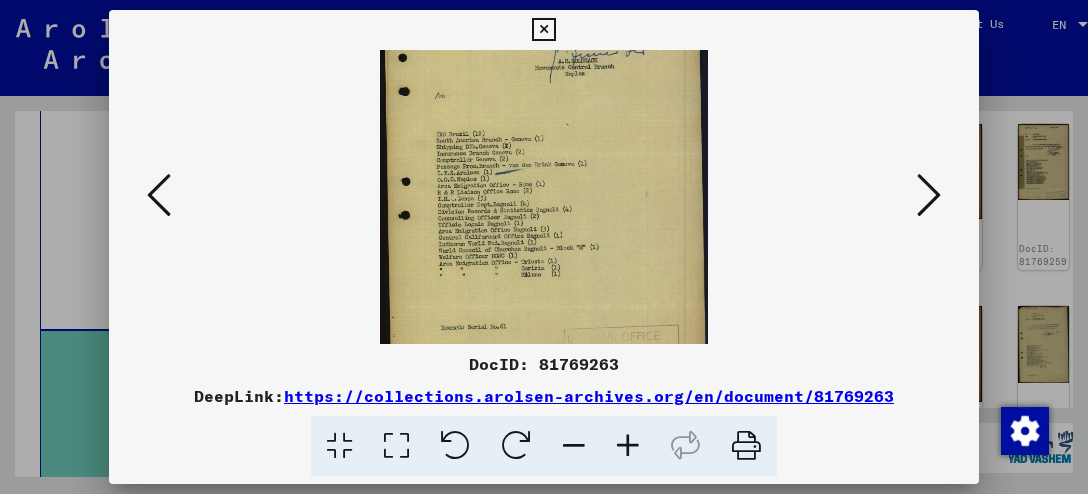 drag, startPoint x: 488, startPoint y: 301, endPoint x: 494, endPoint y: 238, distance: 63.28507 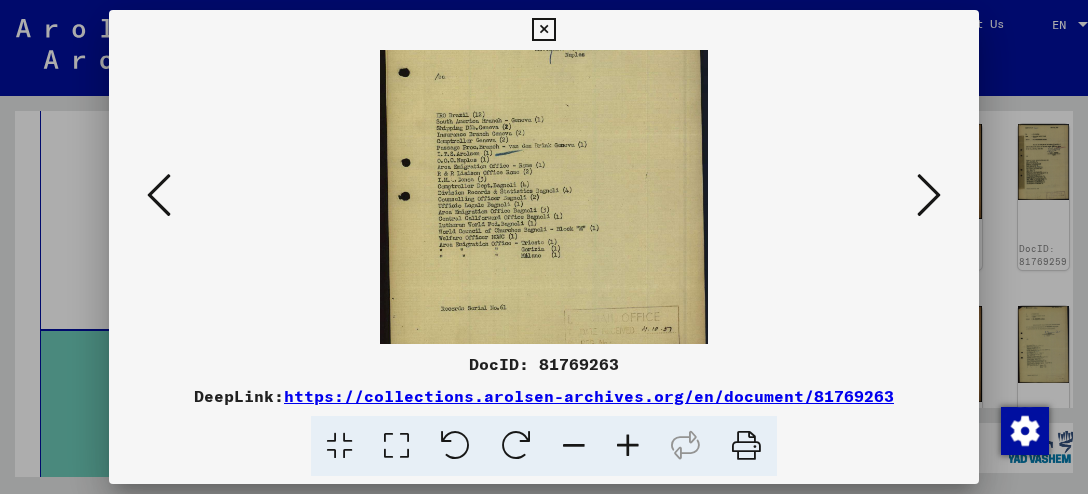 scroll, scrollTop: 200, scrollLeft: 0, axis: vertical 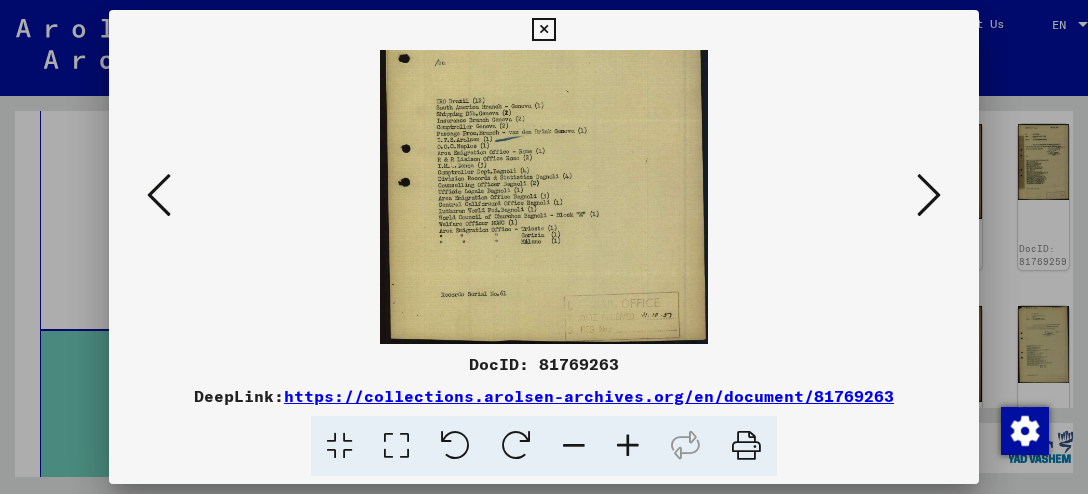 drag, startPoint x: 501, startPoint y: 288, endPoint x: 512, endPoint y: 226, distance: 62.968246 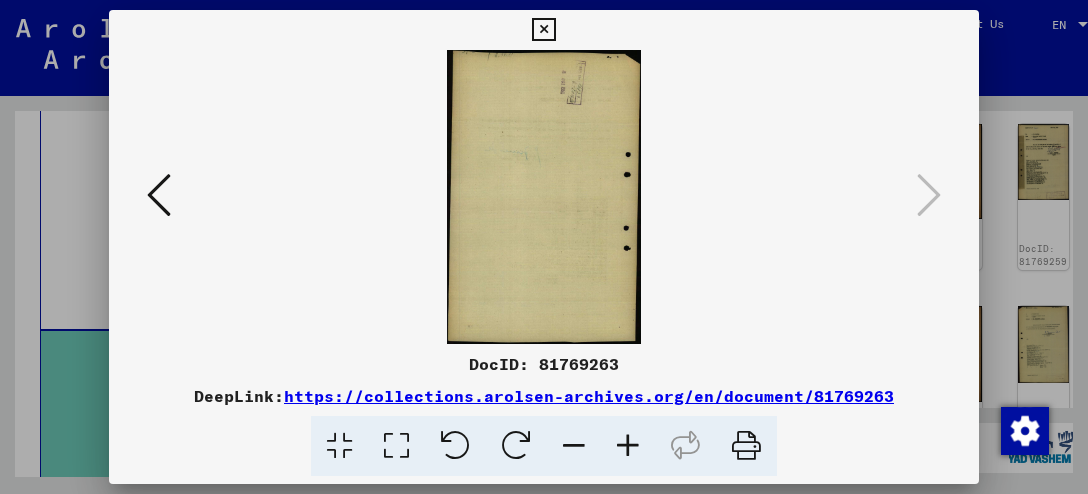 click at bounding box center [543, 30] 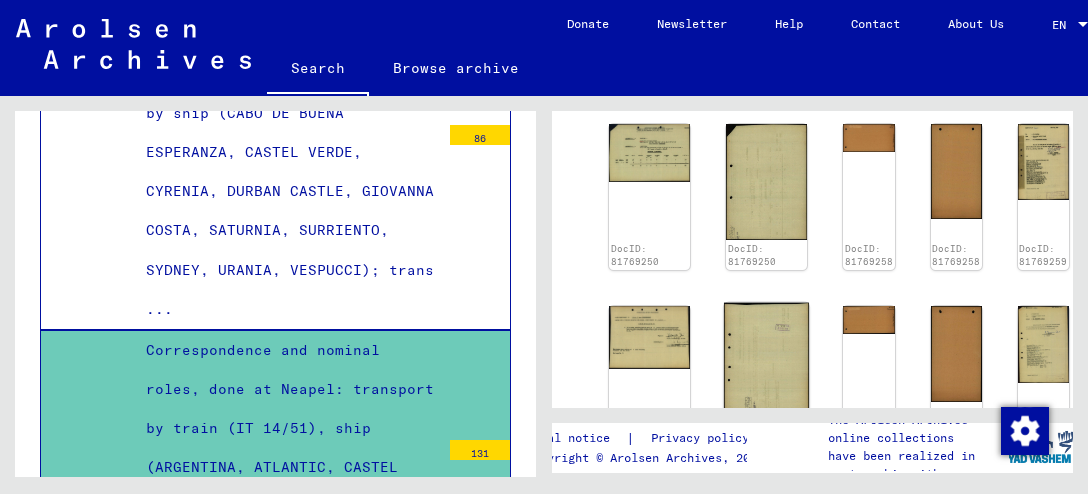 click 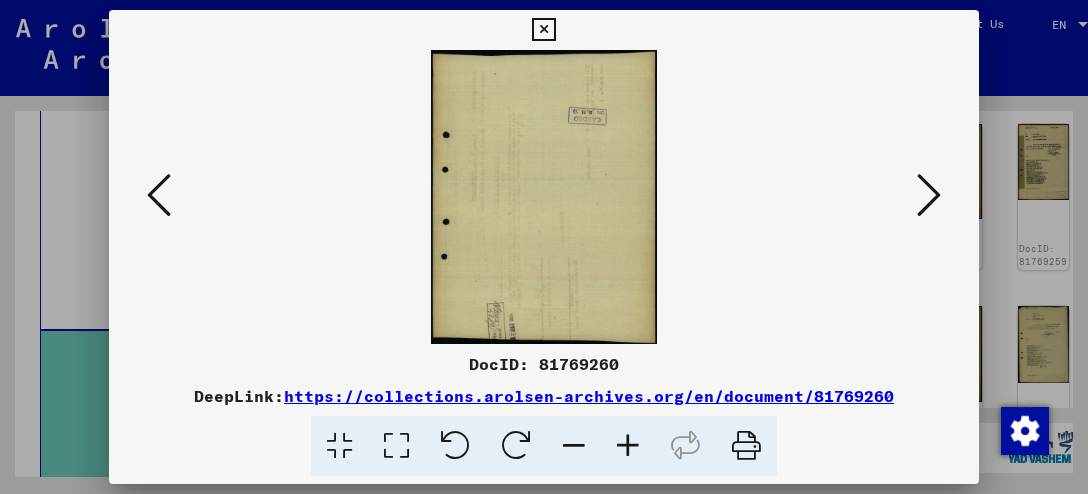 click at bounding box center [544, 197] 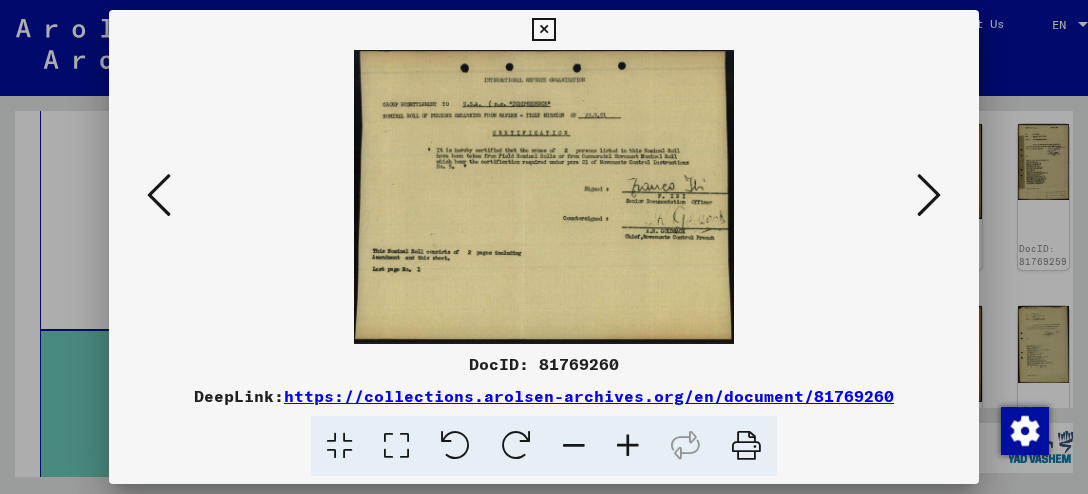 drag, startPoint x: 489, startPoint y: 212, endPoint x: 489, endPoint y: 178, distance: 34 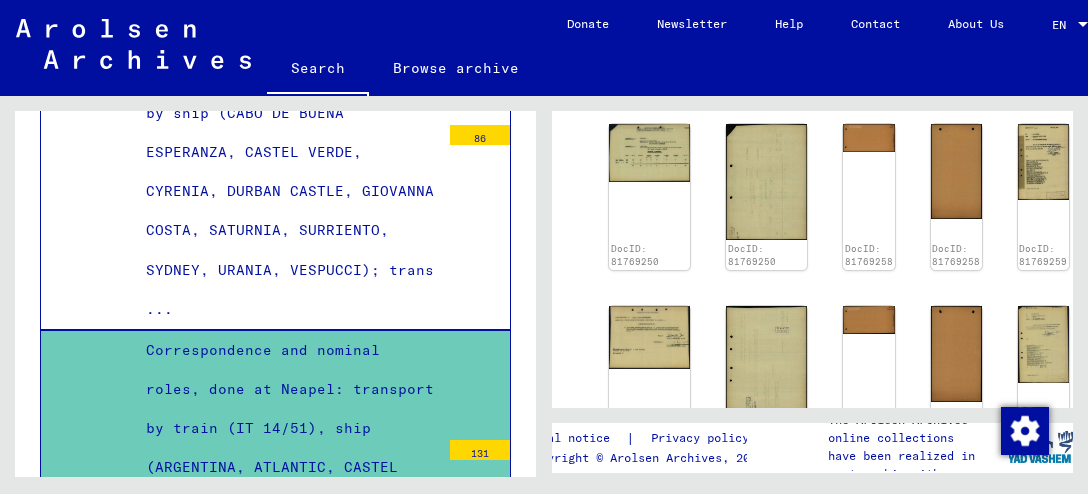 click on "Correspondence and nominal roles, done at Neapel: transport by train (IT 14/51), ship (ARGENTINA, ATLANTIC, CASTEL VERDE, CONTE BIANCAMANO, ESPERIA, GIORGIO, GIOVANNA COSTA, INDIPENDENCE, ITALIA, LUCI ... 131" at bounding box center [275, 488] 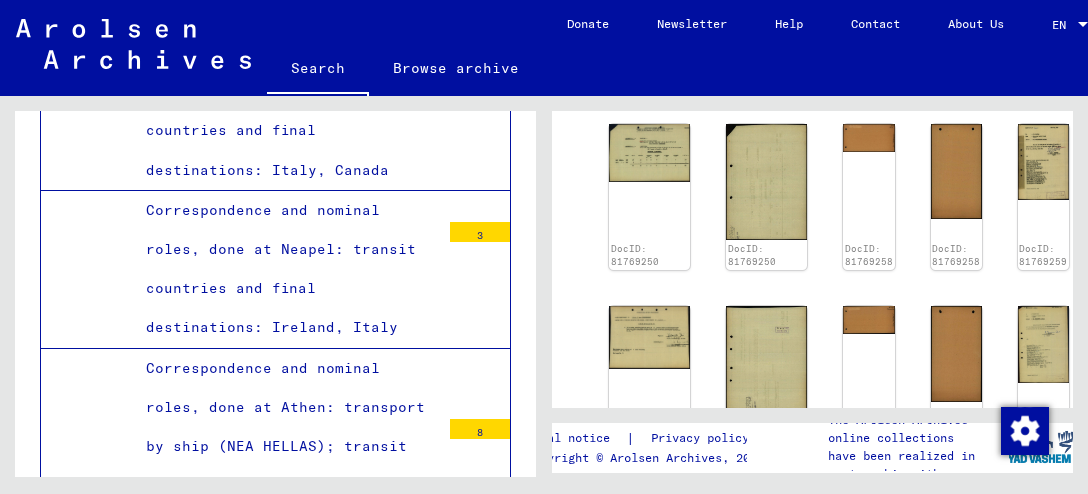 scroll, scrollTop: 84679, scrollLeft: 0, axis: vertical 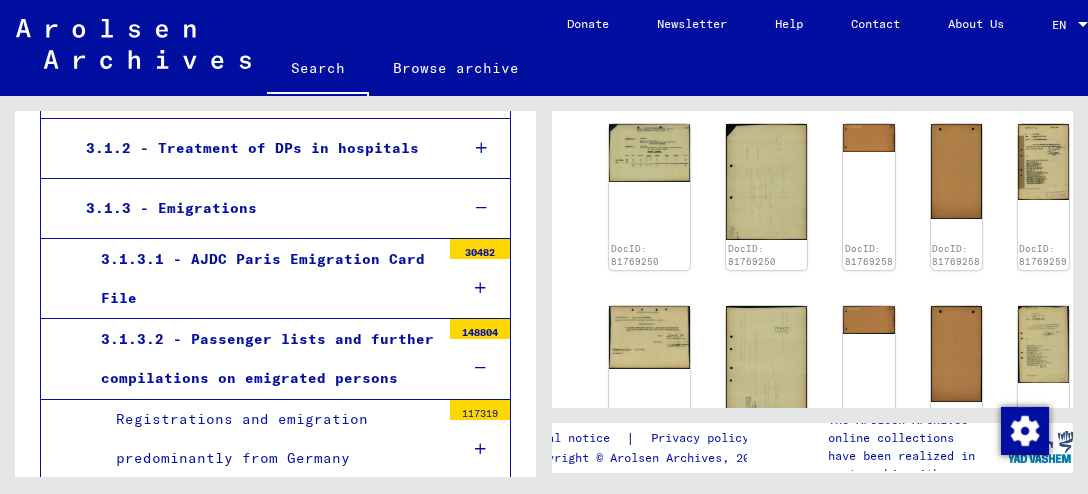 click on "3.1.3.2 - Passenger lists and further compilations on emigrated persons" at bounding box center [263, 359] 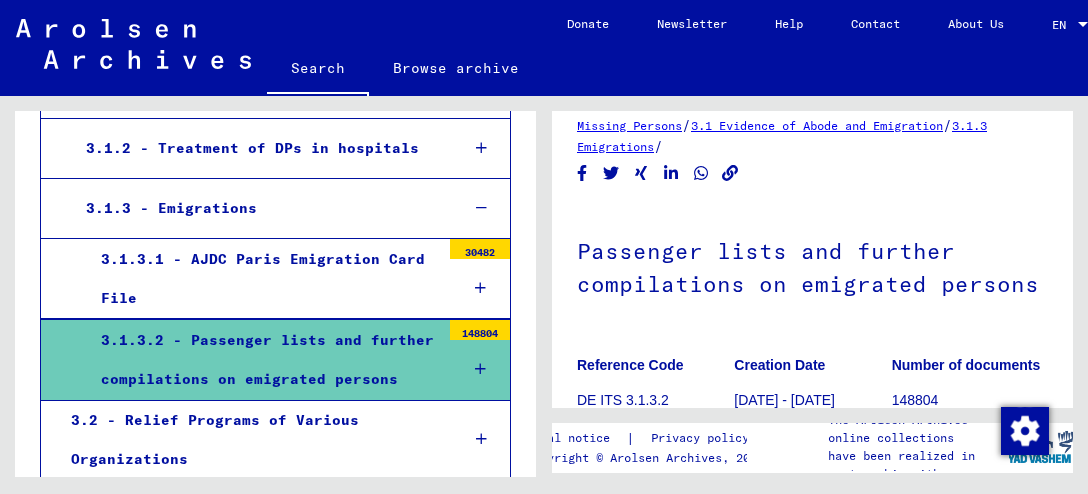 scroll, scrollTop: 200, scrollLeft: 0, axis: vertical 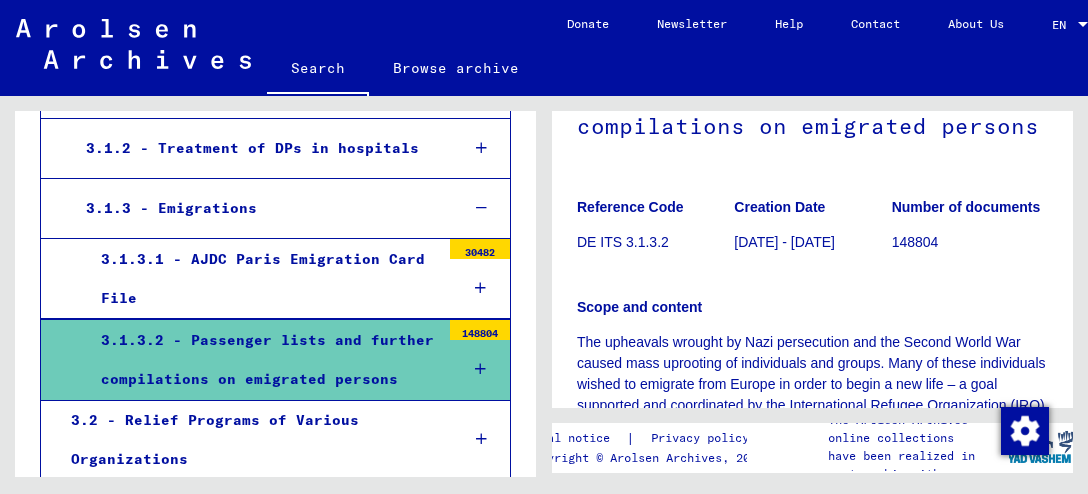 click on "148804" 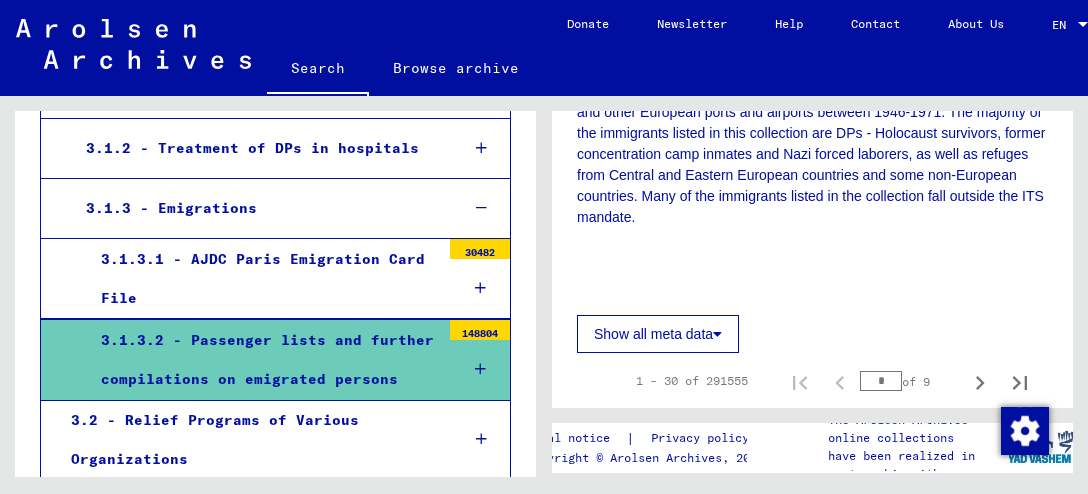 scroll, scrollTop: 600, scrollLeft: 0, axis: vertical 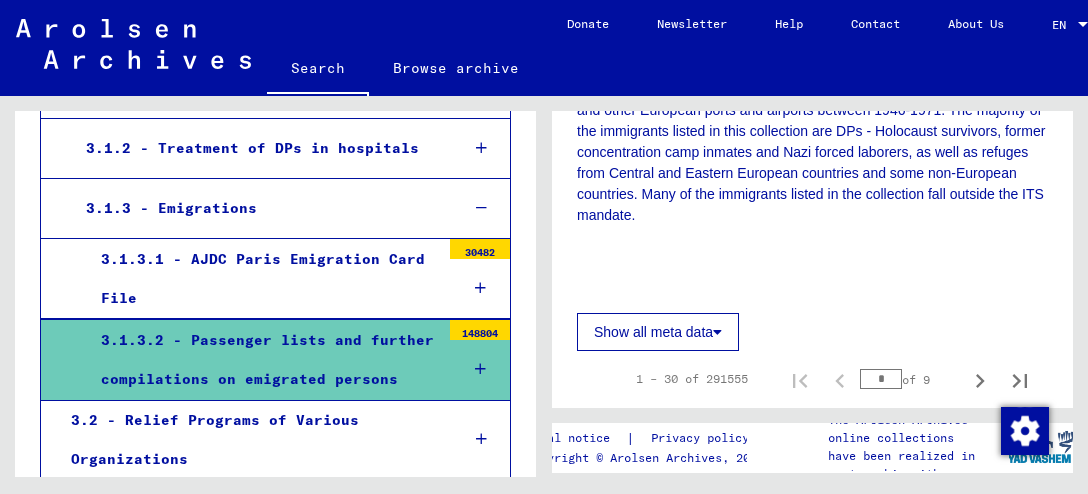 click on "Show all meta data" 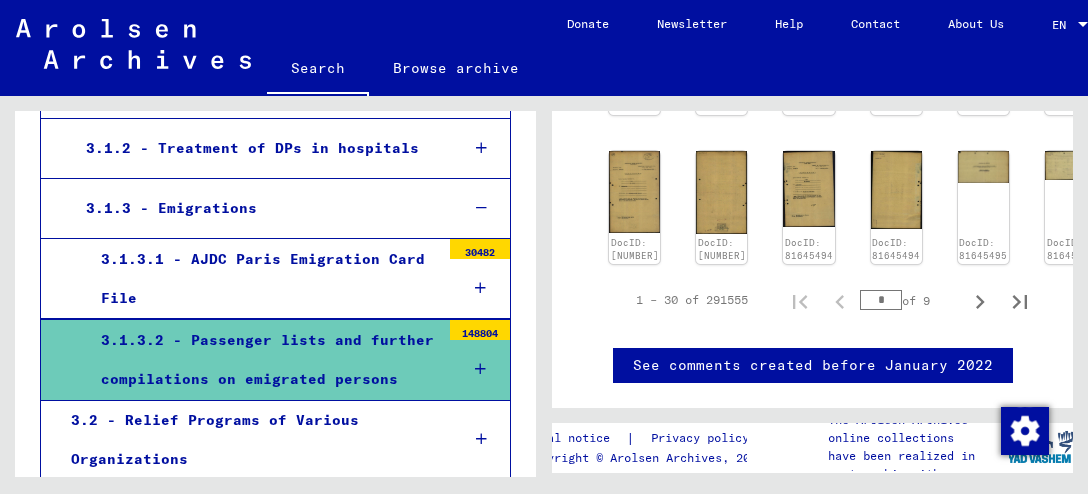 scroll, scrollTop: 1900, scrollLeft: 0, axis: vertical 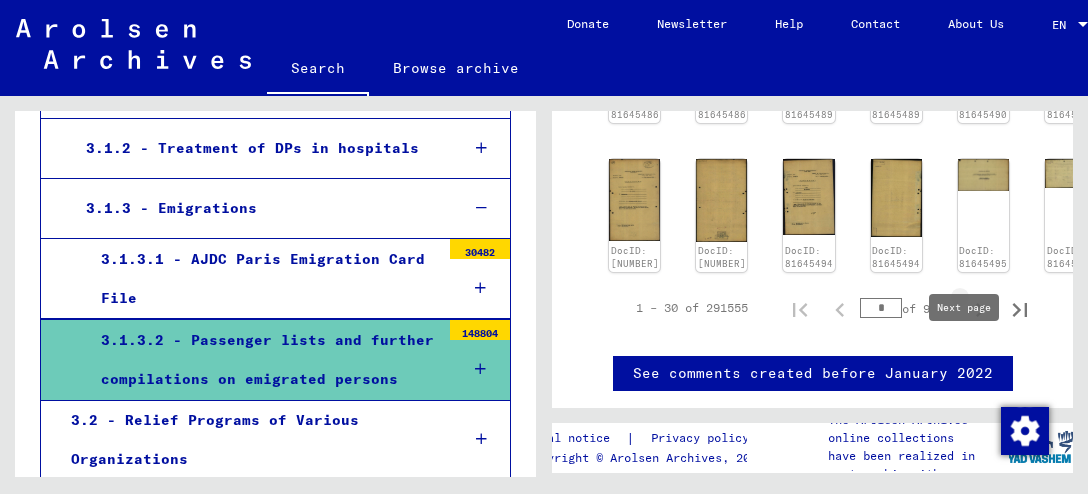 click 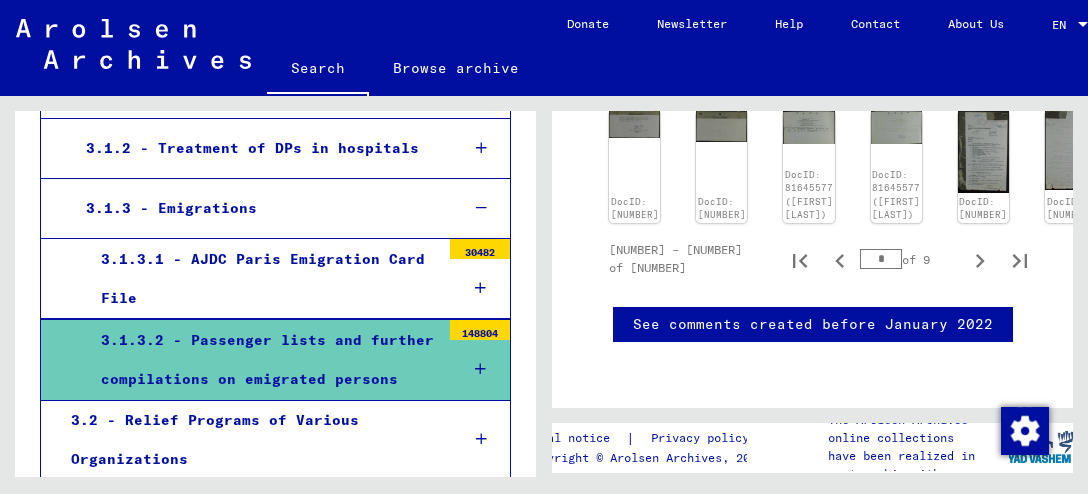 scroll, scrollTop: 2113, scrollLeft: 0, axis: vertical 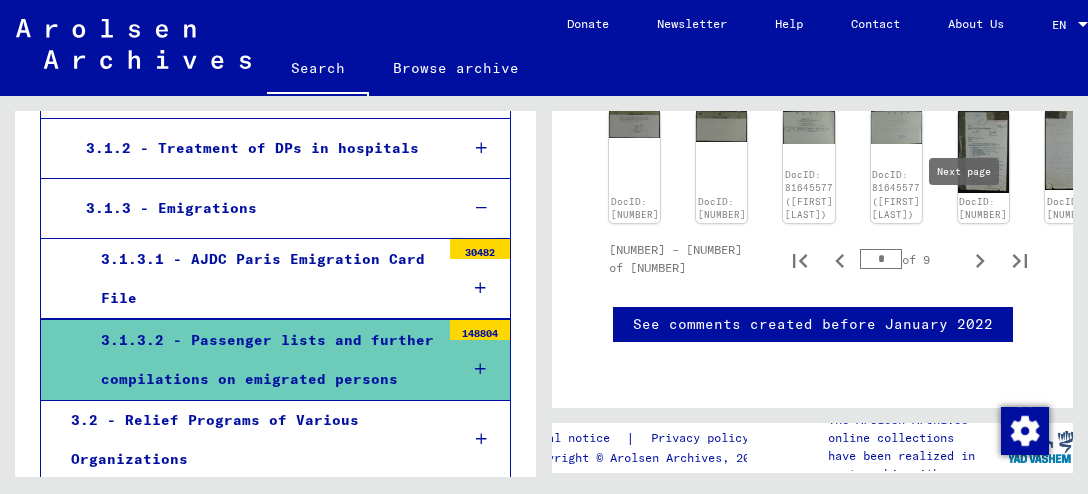 click 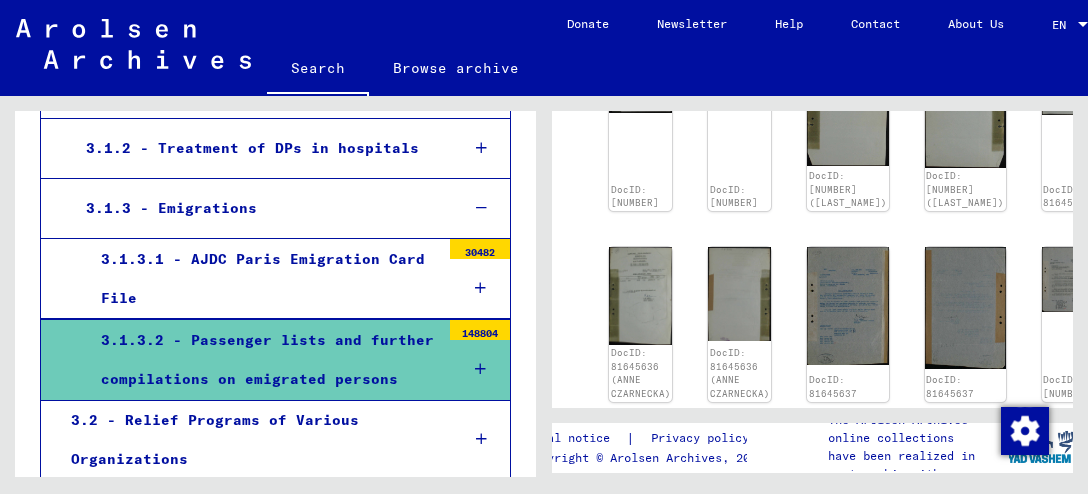 scroll, scrollTop: 1713, scrollLeft: 0, axis: vertical 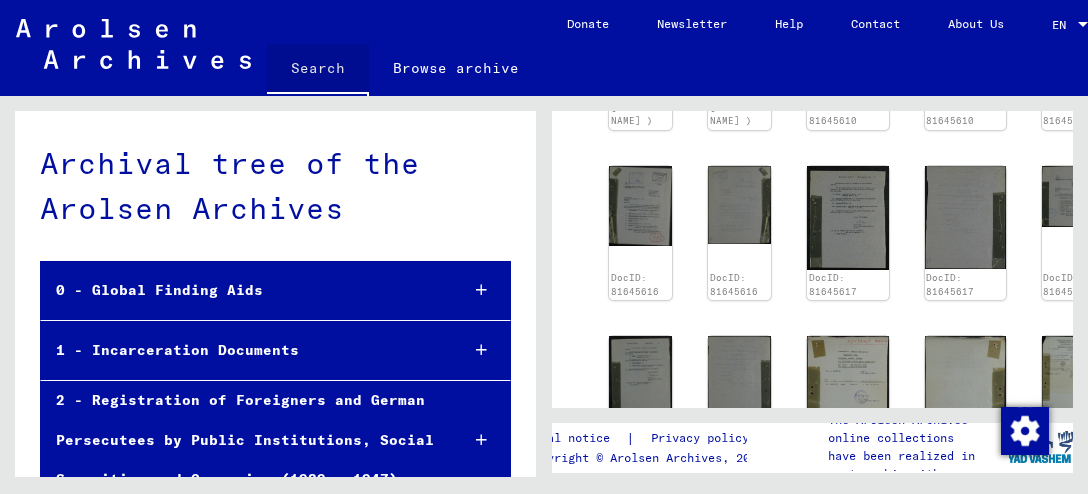 click on "Search" 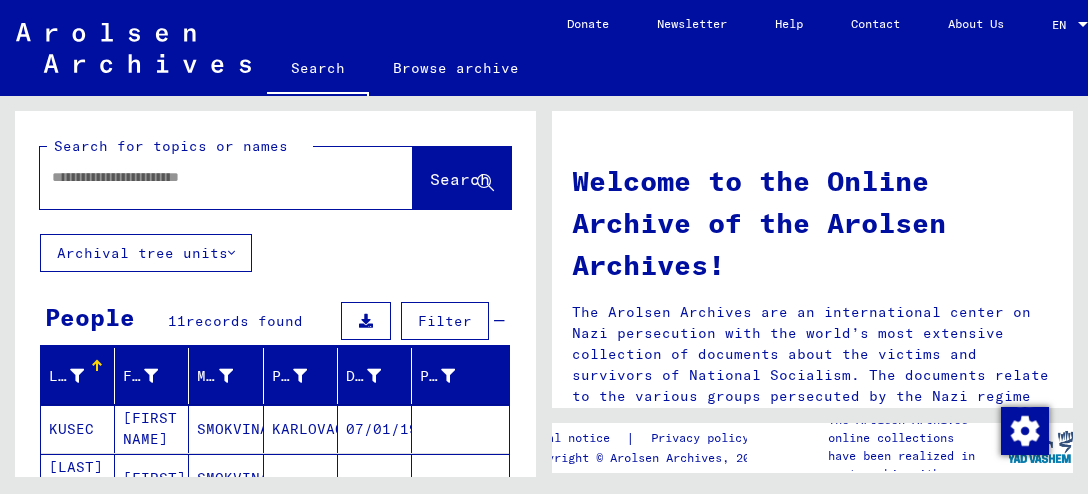 click at bounding box center [202, 177] 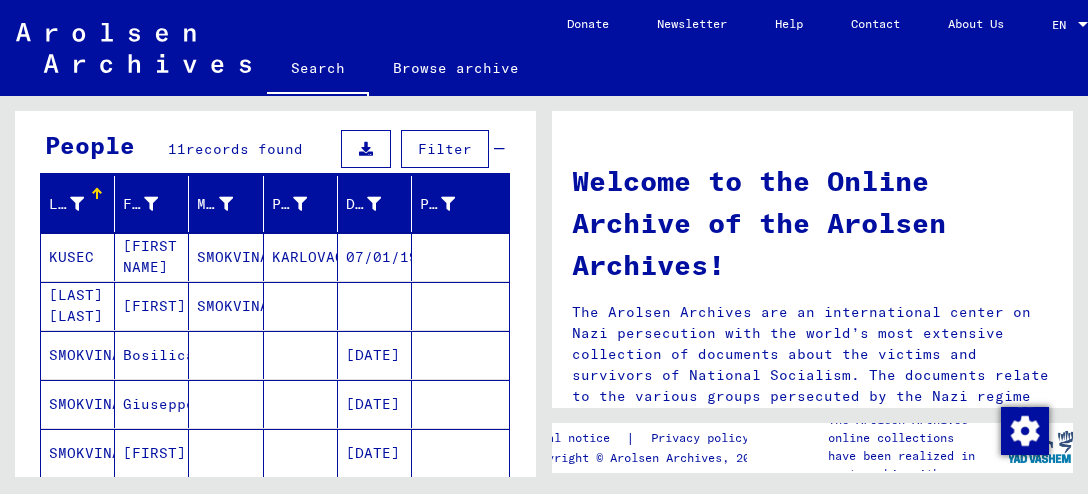 scroll, scrollTop: 400, scrollLeft: 0, axis: vertical 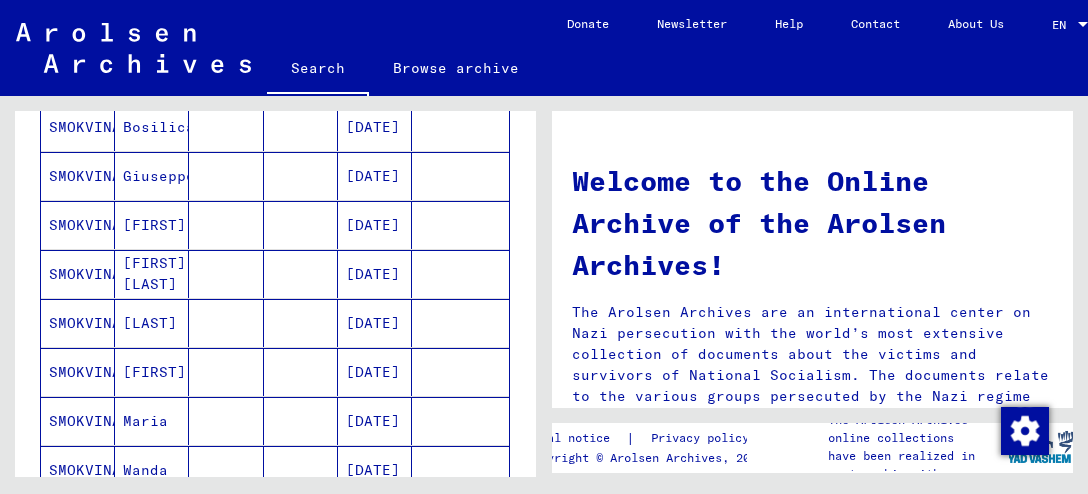click on "[LAST]" at bounding box center [152, 372] 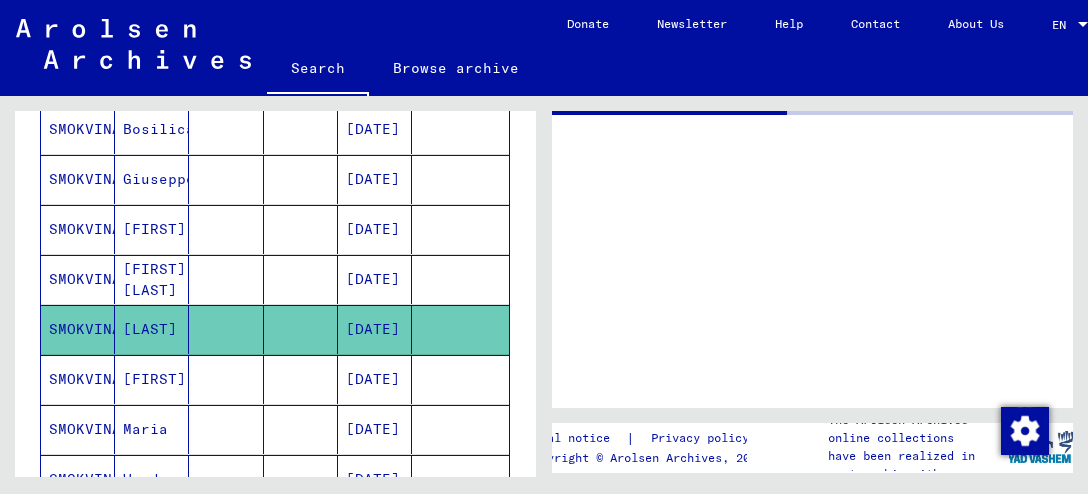 scroll, scrollTop: 402, scrollLeft: 0, axis: vertical 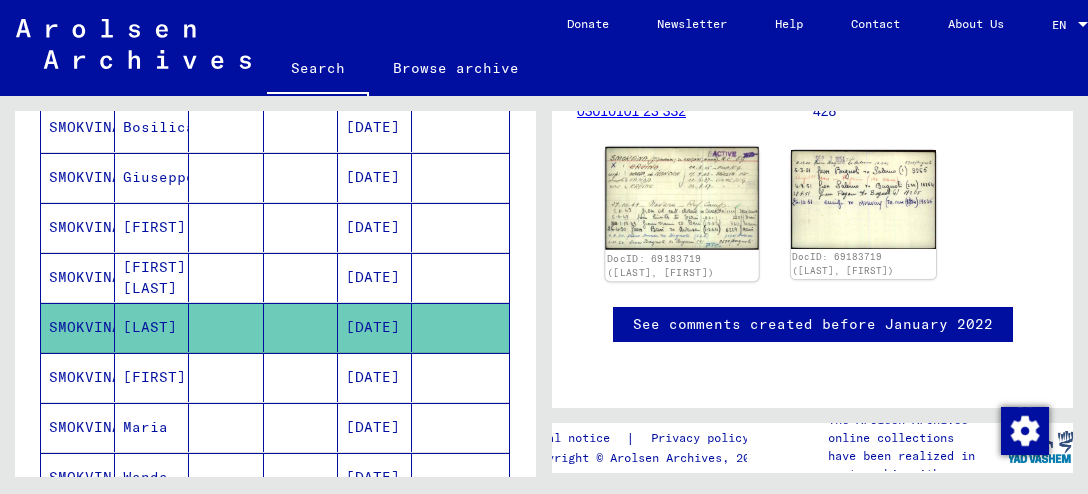 click 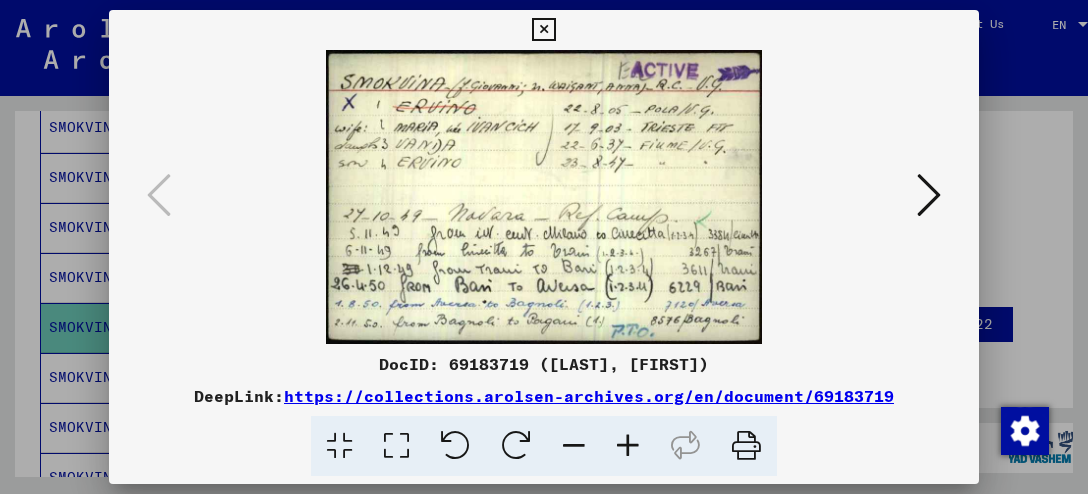 click at bounding box center [544, 197] 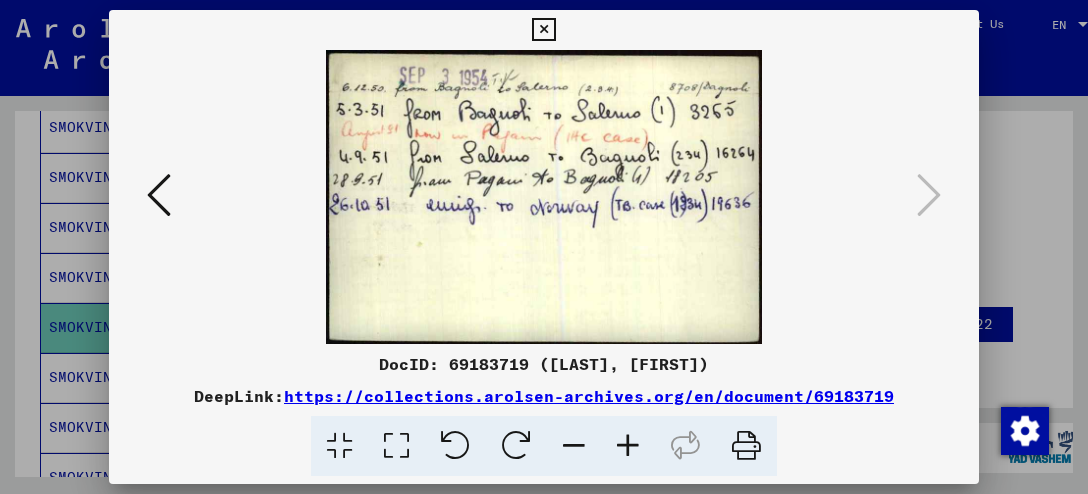 click at bounding box center [159, 195] 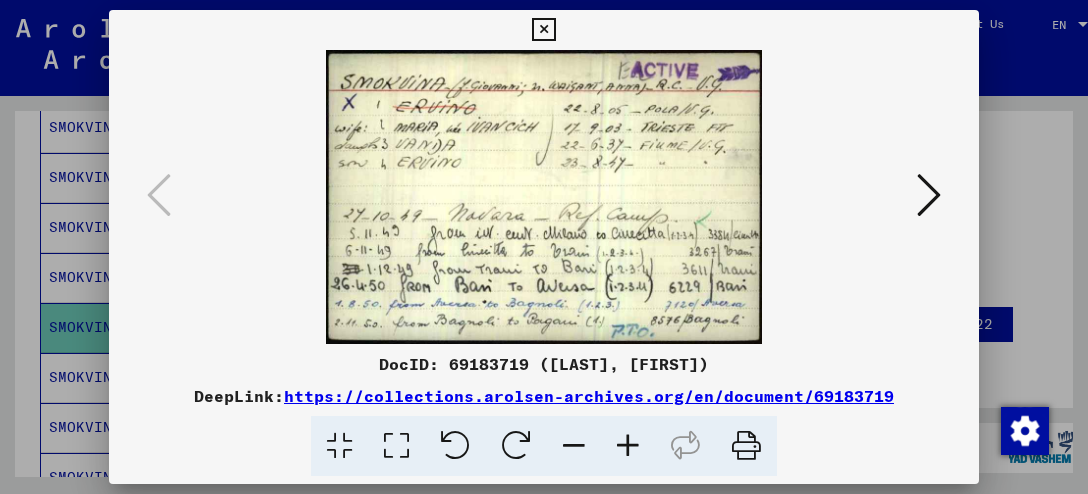 click at bounding box center (929, 195) 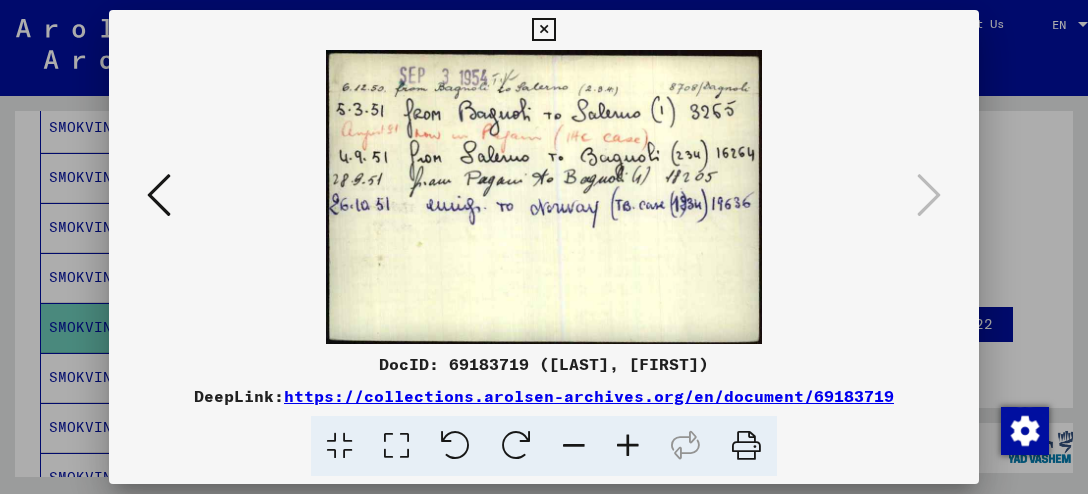 click at bounding box center (159, 195) 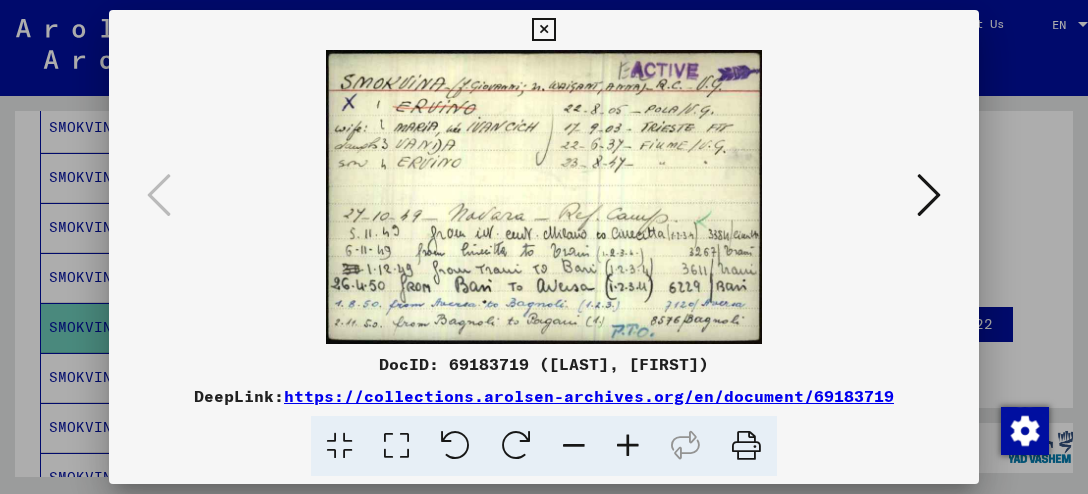 click at bounding box center (544, 197) 